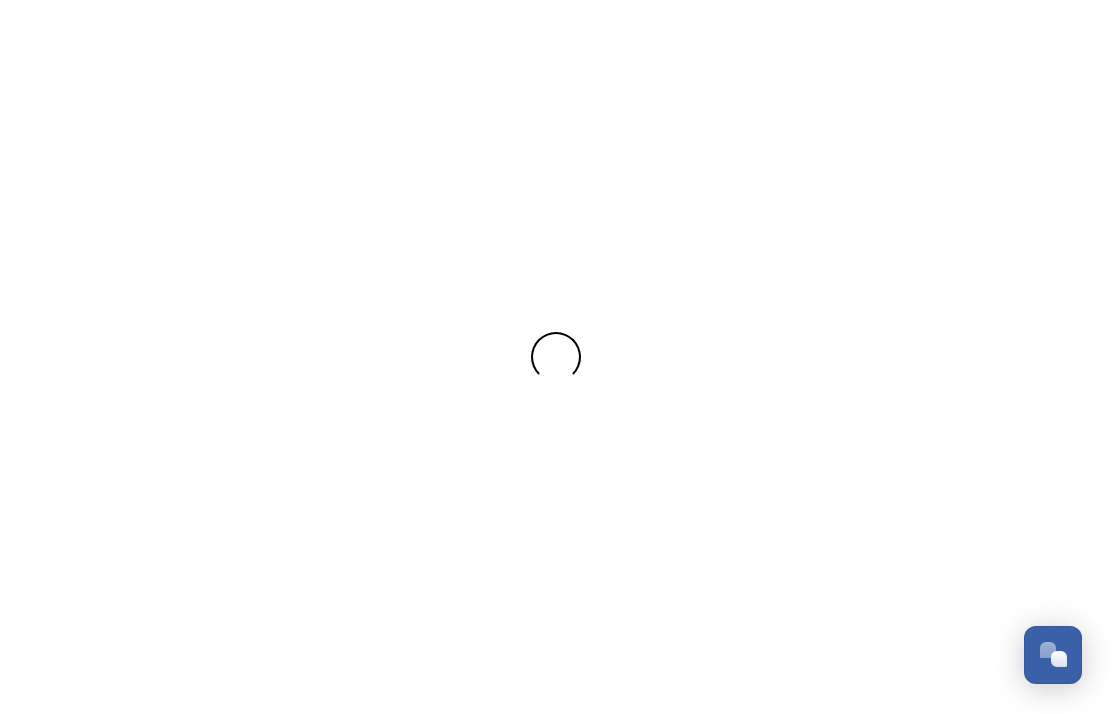 scroll, scrollTop: 0, scrollLeft: 0, axis: both 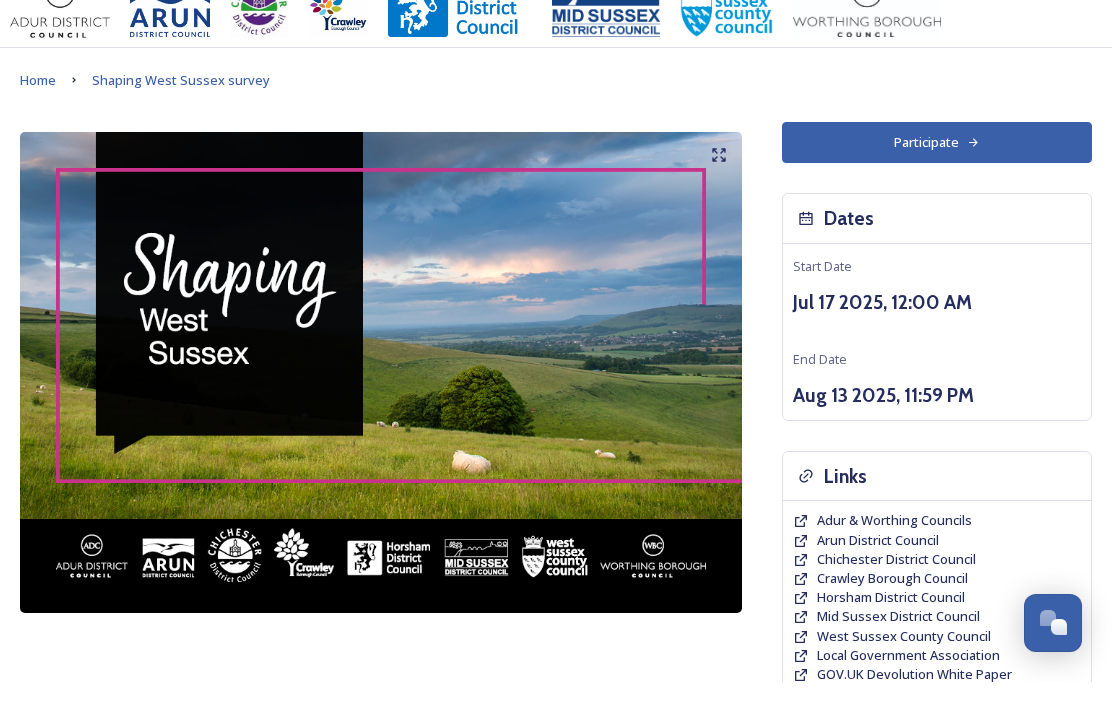 click at bounding box center [381, 404] 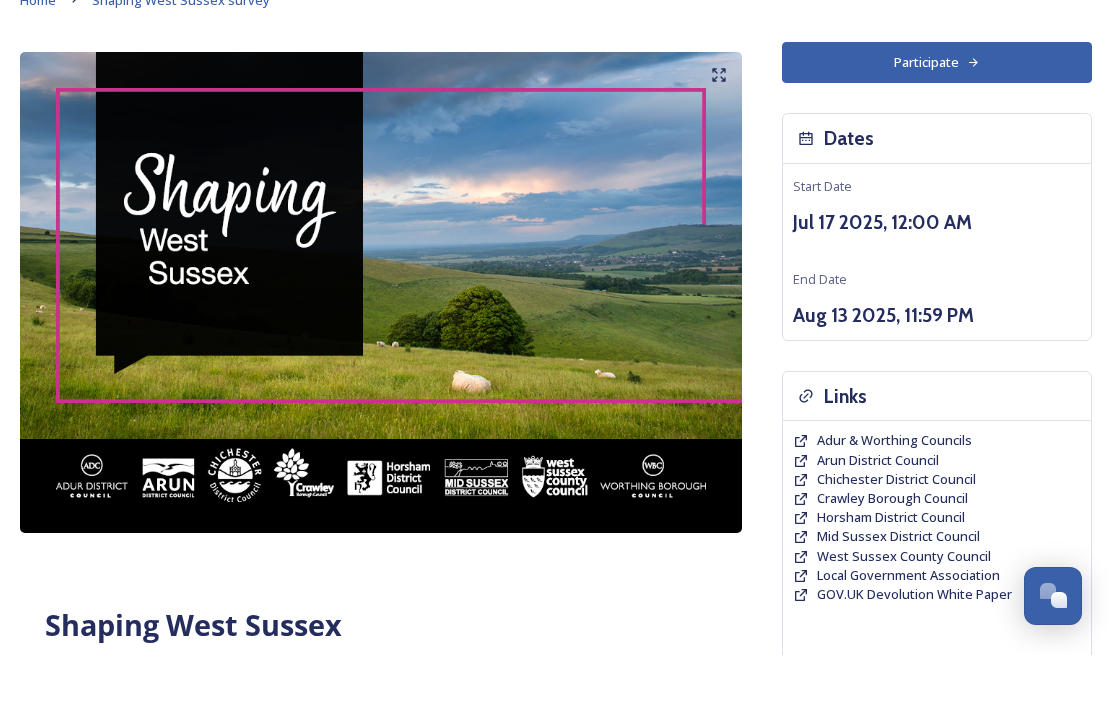 scroll, scrollTop: 61, scrollLeft: 0, axis: vertical 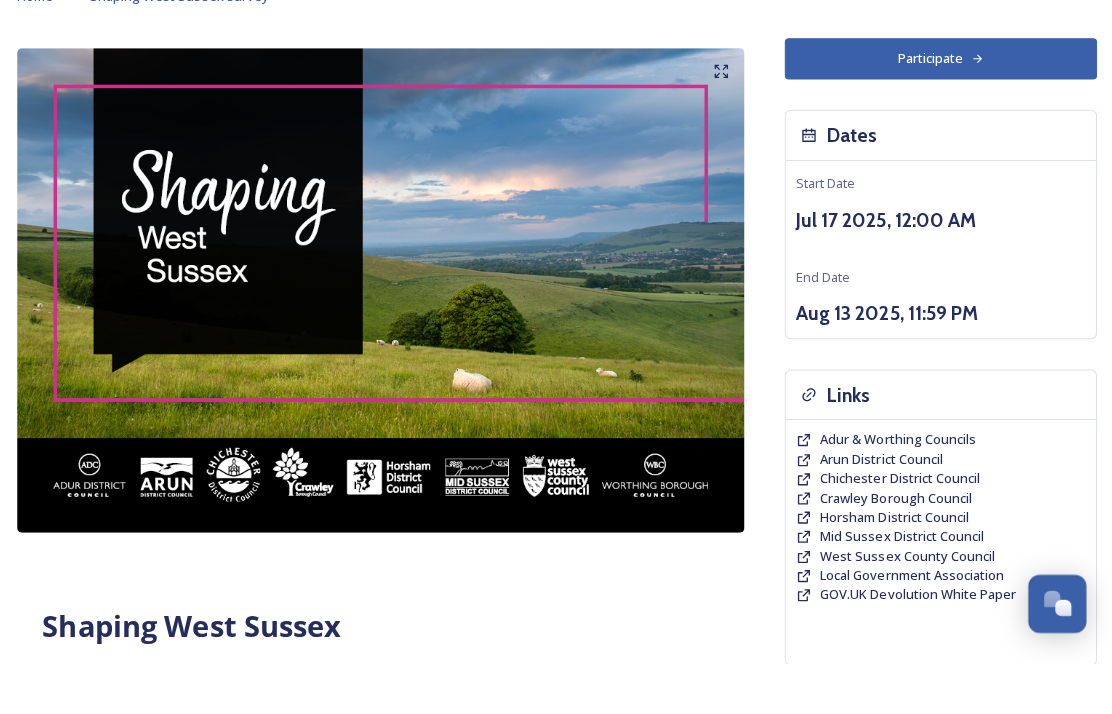 click at bounding box center (381, 343) 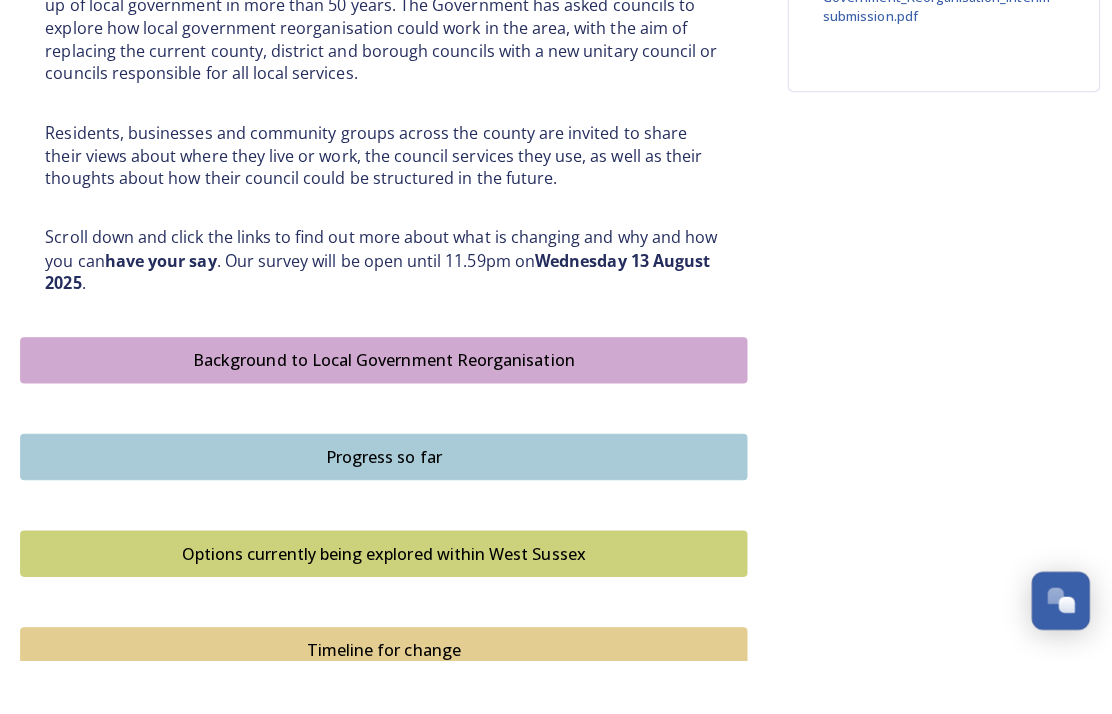 scroll, scrollTop: 842, scrollLeft: 0, axis: vertical 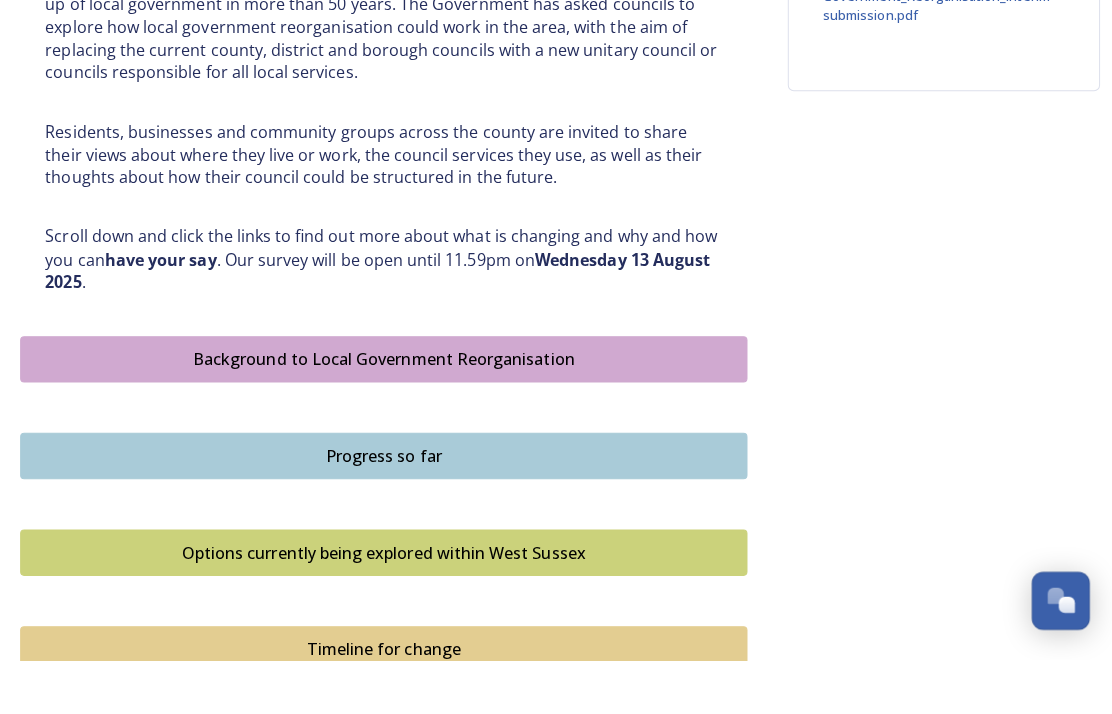 click on "Progress so far" at bounding box center [381, 511] 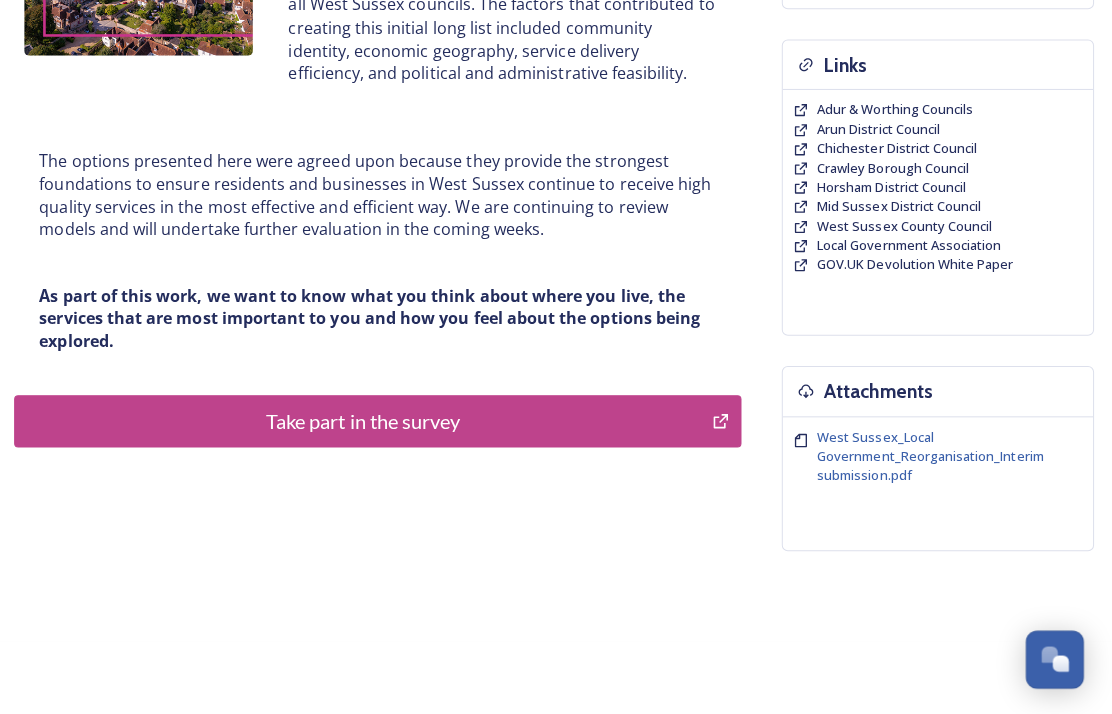 scroll, scrollTop: 443, scrollLeft: 0, axis: vertical 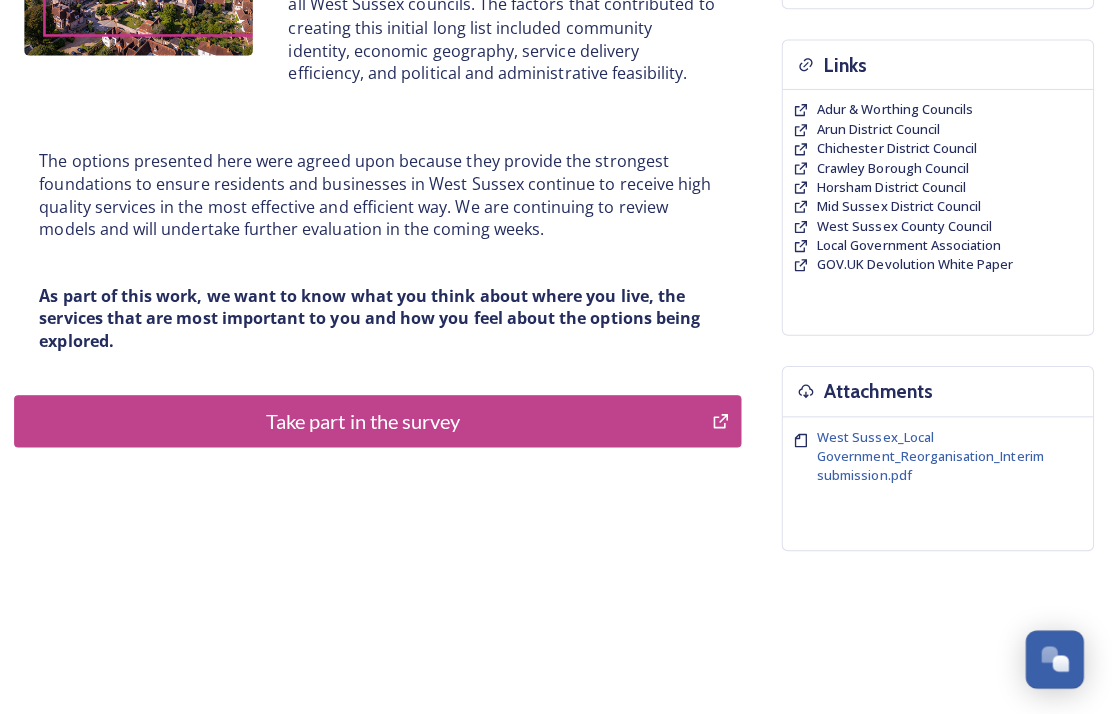 click on "Take part in the survey" at bounding box center (366, 419) 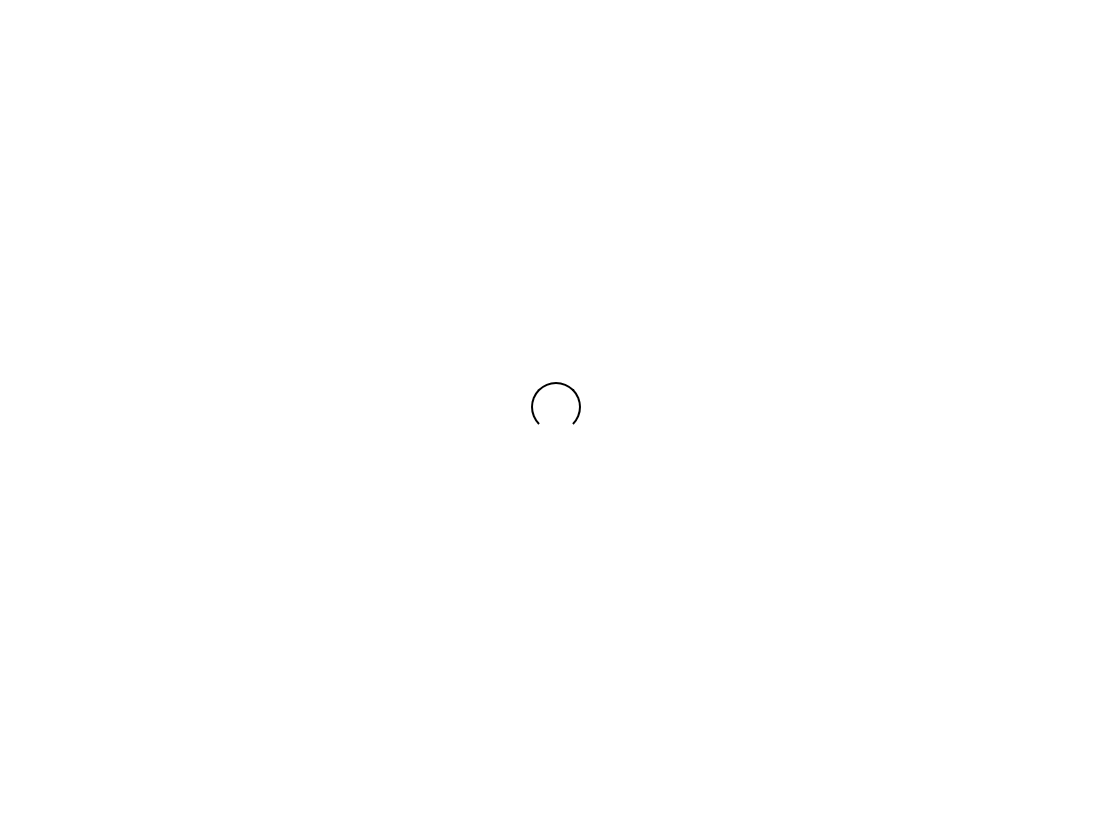 scroll, scrollTop: 0, scrollLeft: 0, axis: both 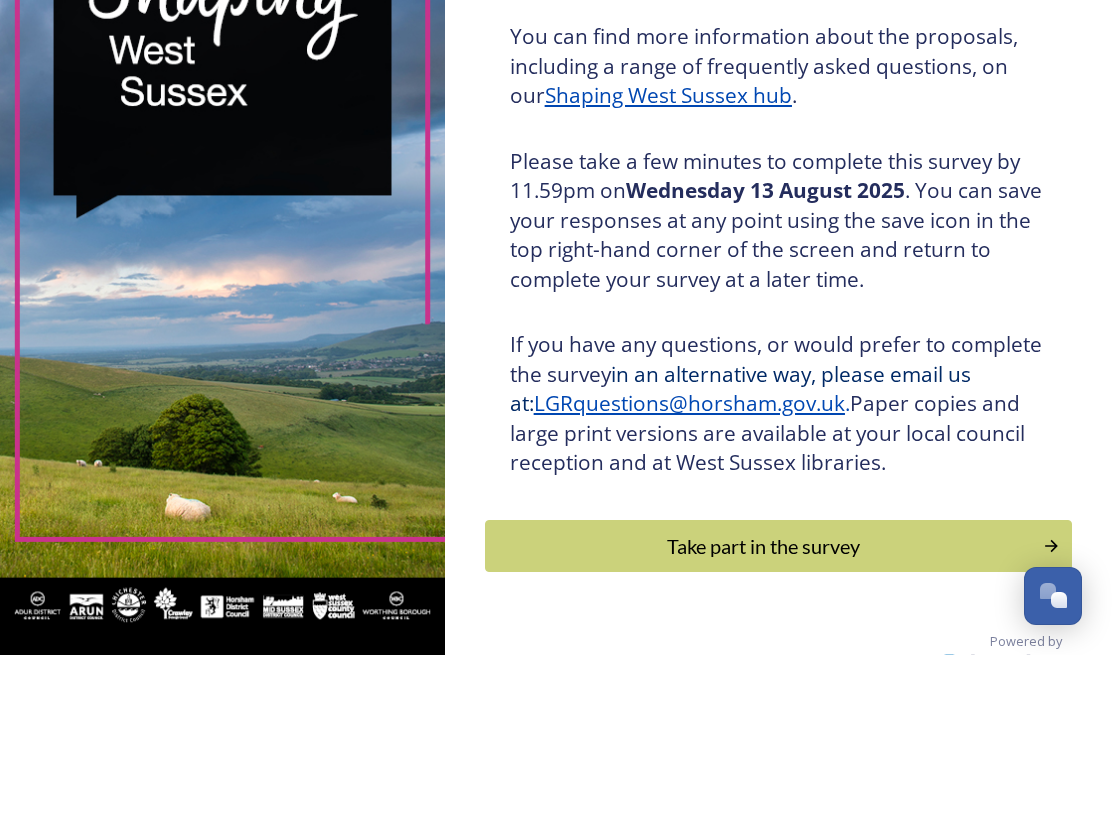 click on "Take part in the survey" at bounding box center (764, 705) 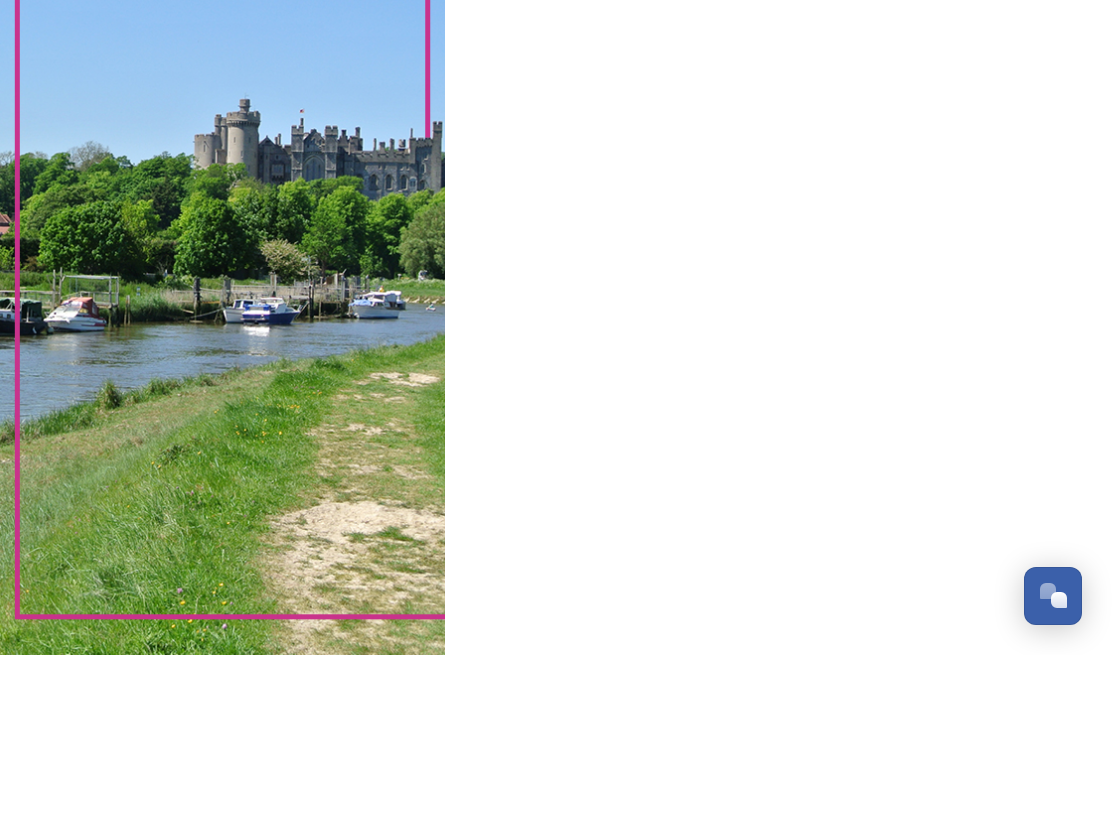 scroll, scrollTop: 0, scrollLeft: 0, axis: both 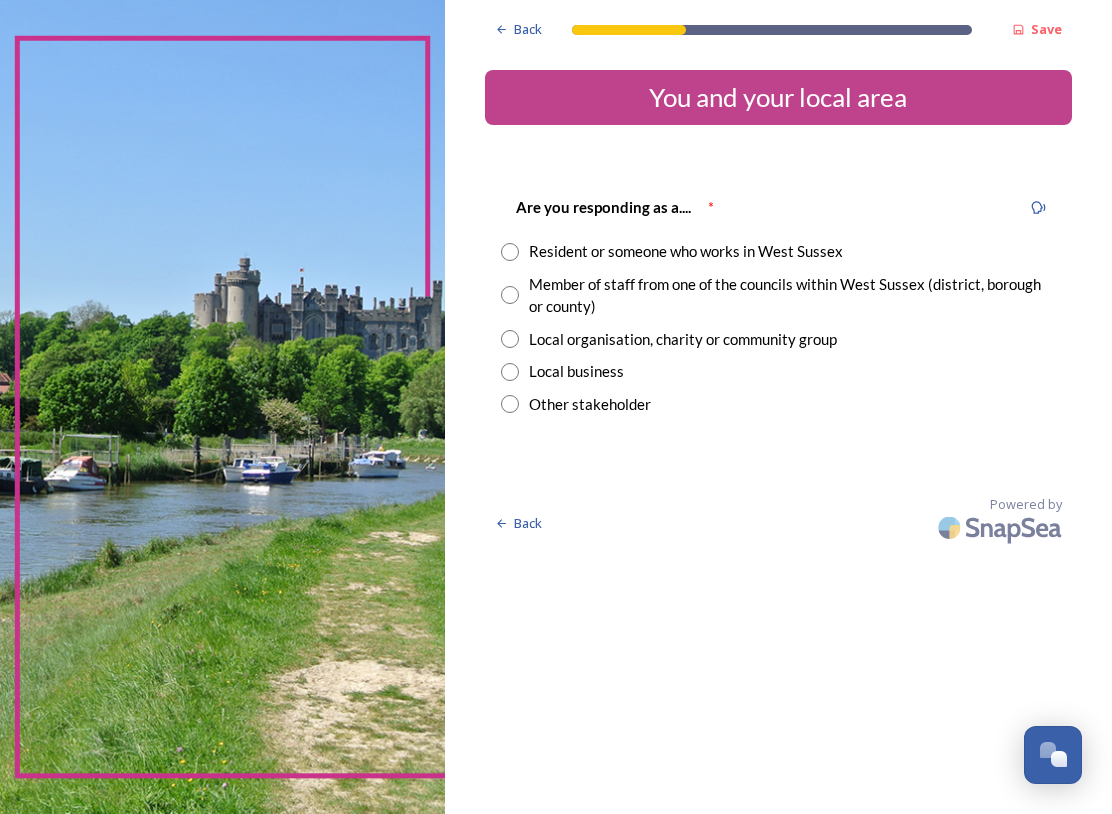 click at bounding box center (510, 339) 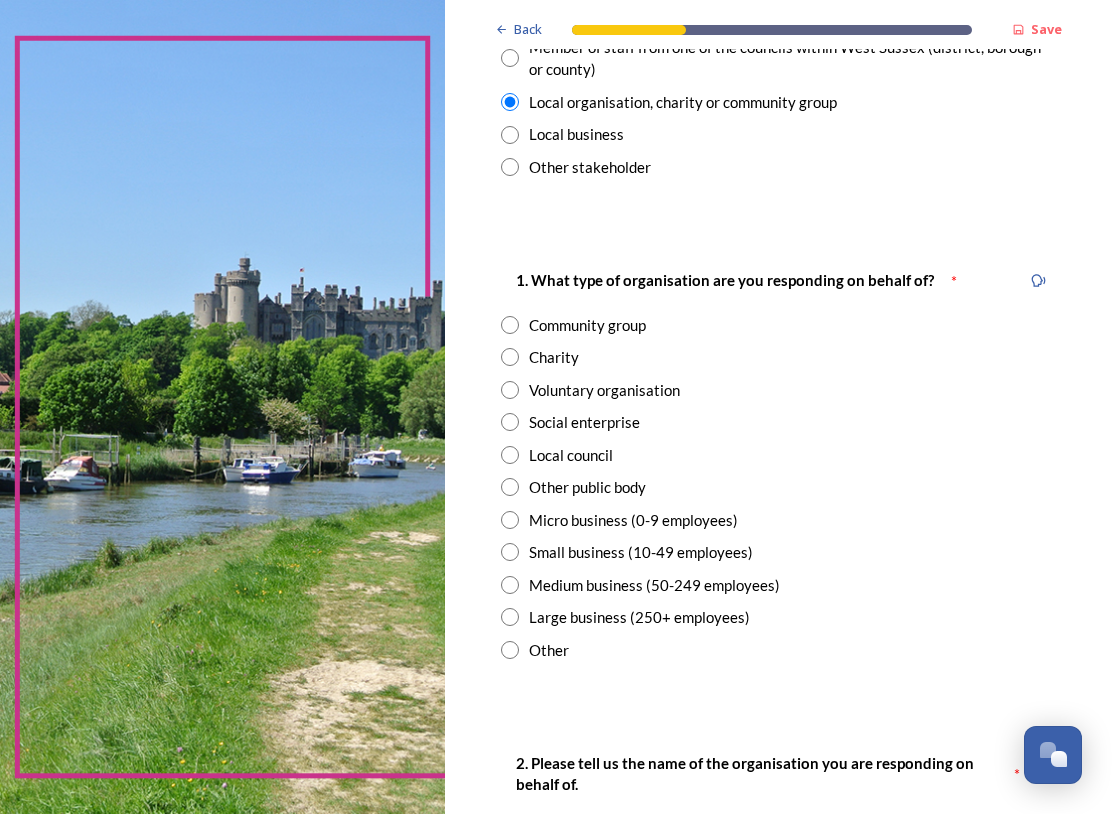 scroll, scrollTop: 226, scrollLeft: 0, axis: vertical 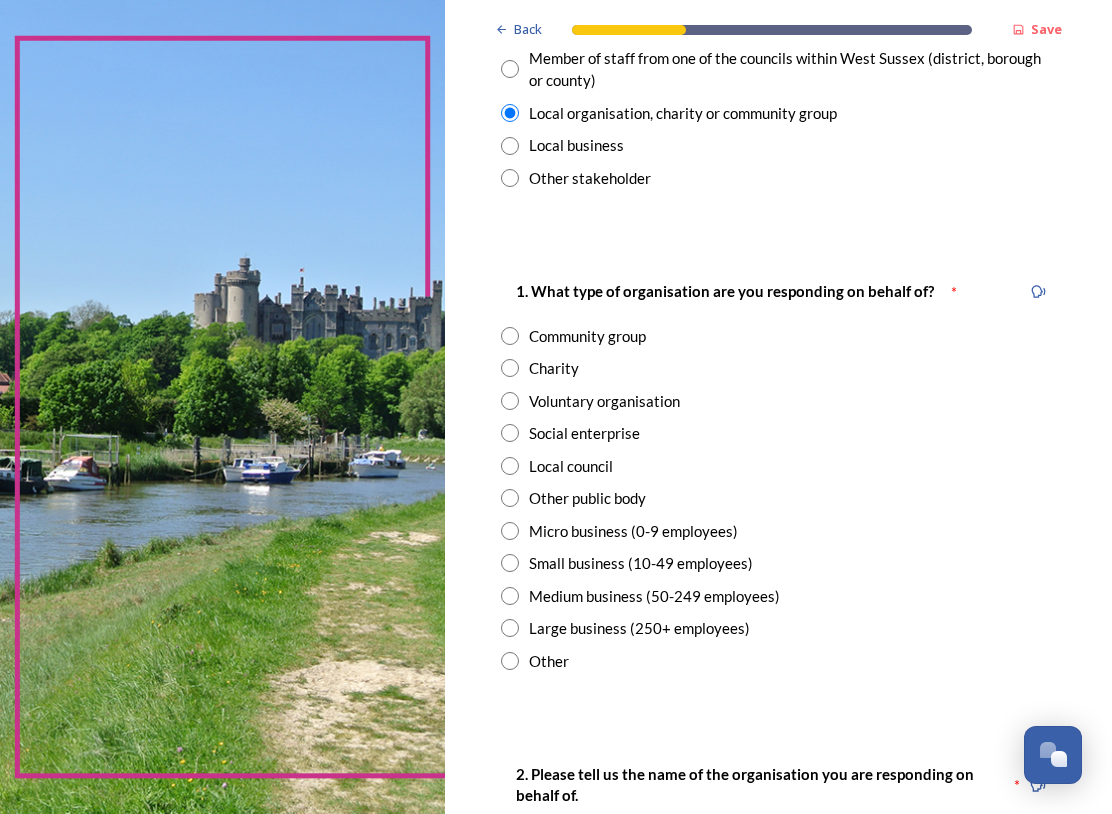 click at bounding box center [510, 401] 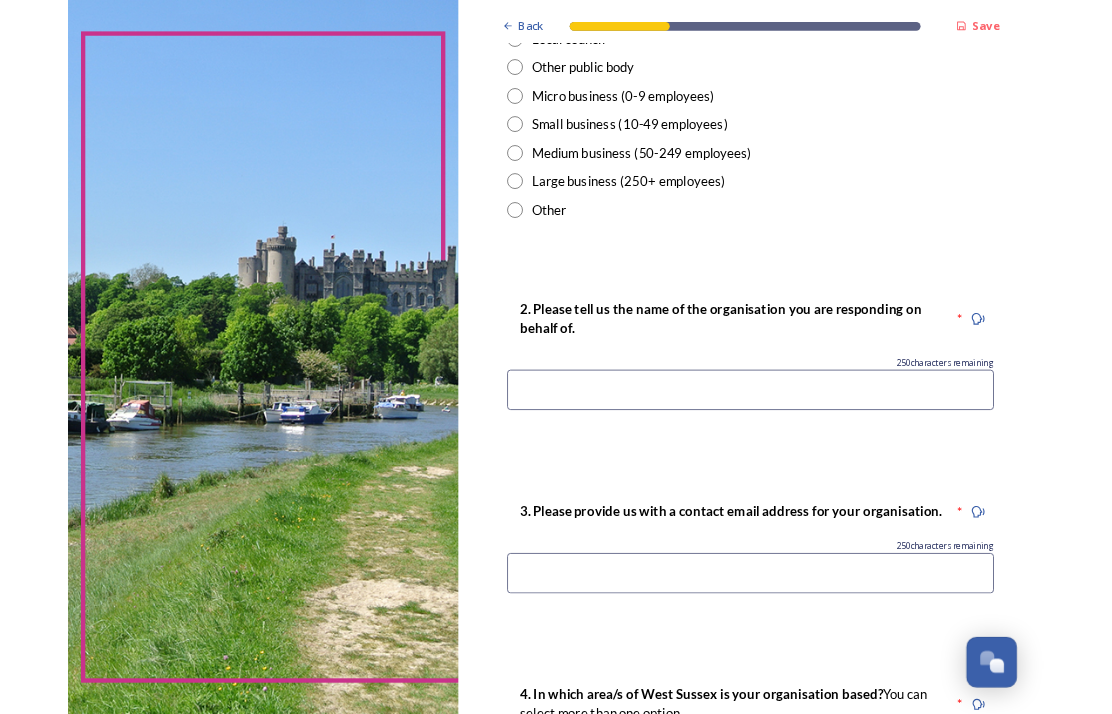 scroll, scrollTop: 647, scrollLeft: 0, axis: vertical 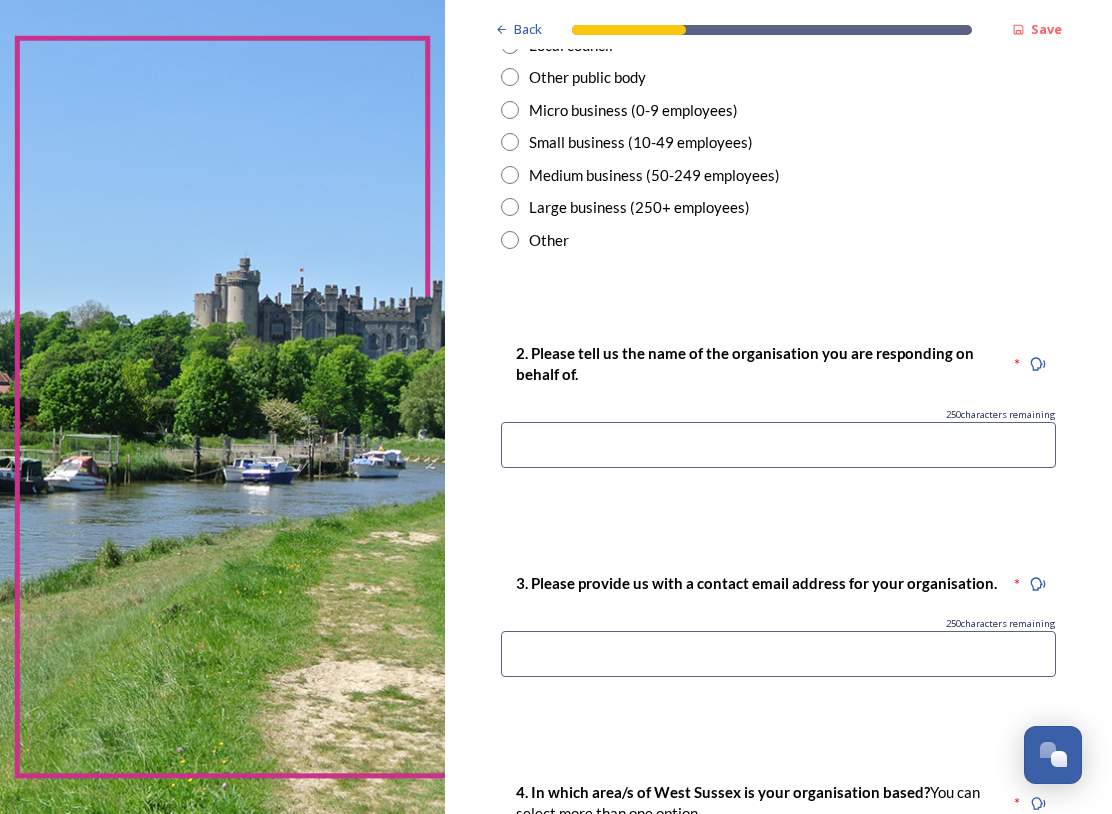 click at bounding box center [778, 445] 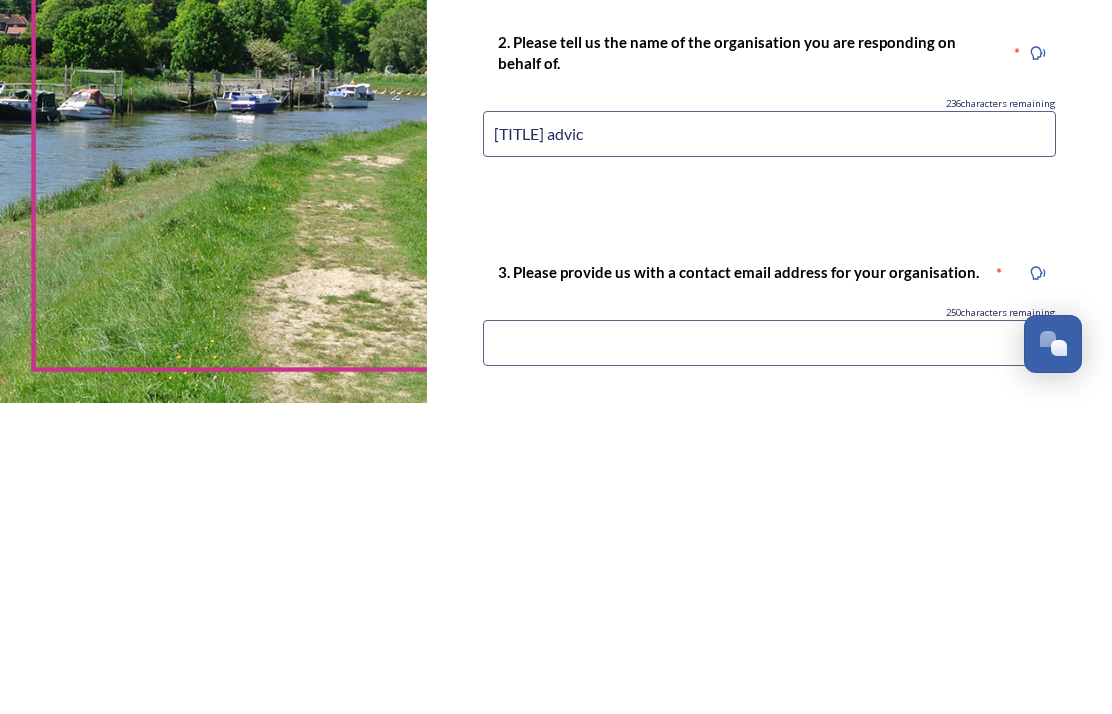 type on "Citizens advice" 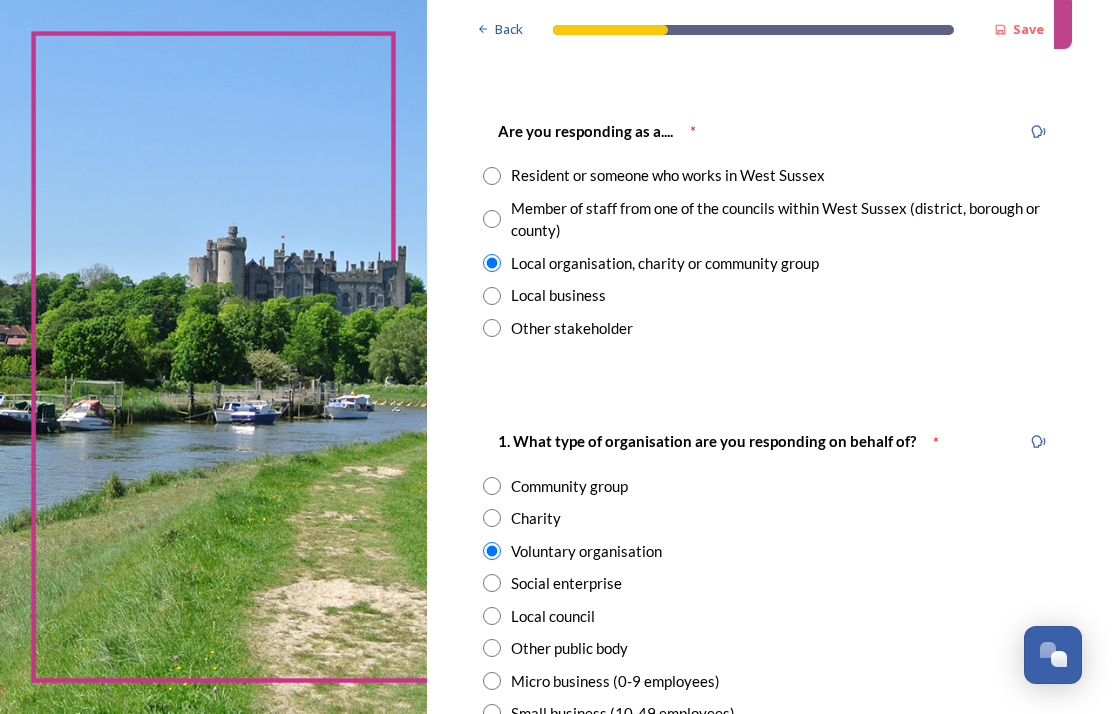 scroll, scrollTop: 74, scrollLeft: 0, axis: vertical 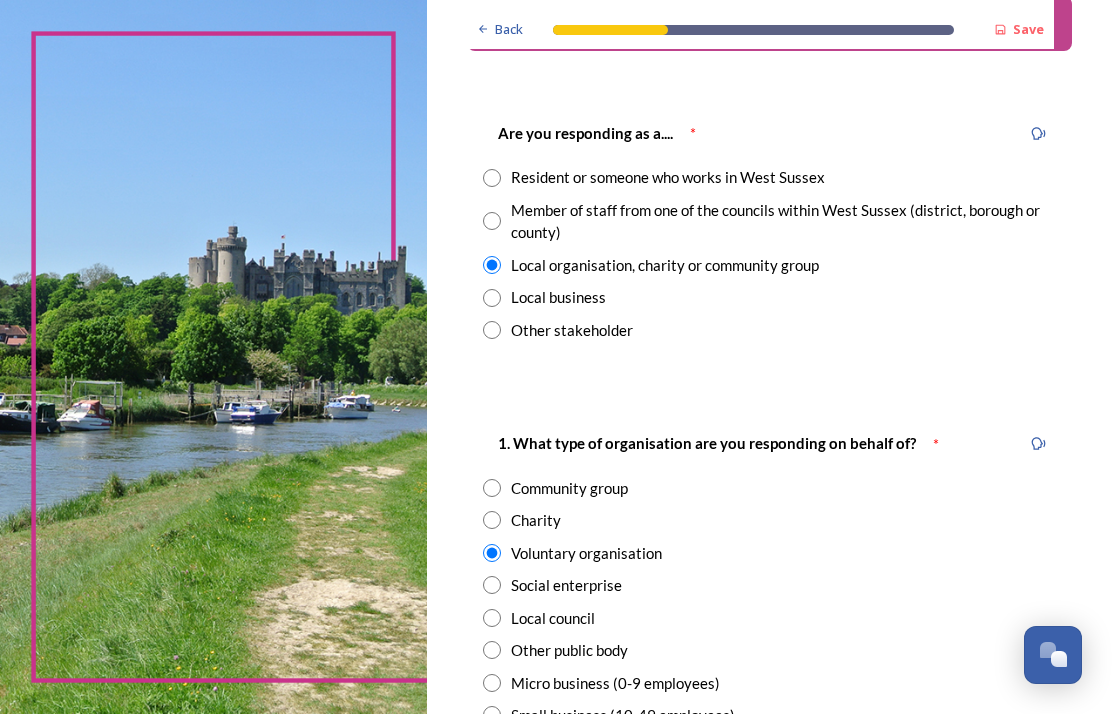 click at bounding box center [492, 178] 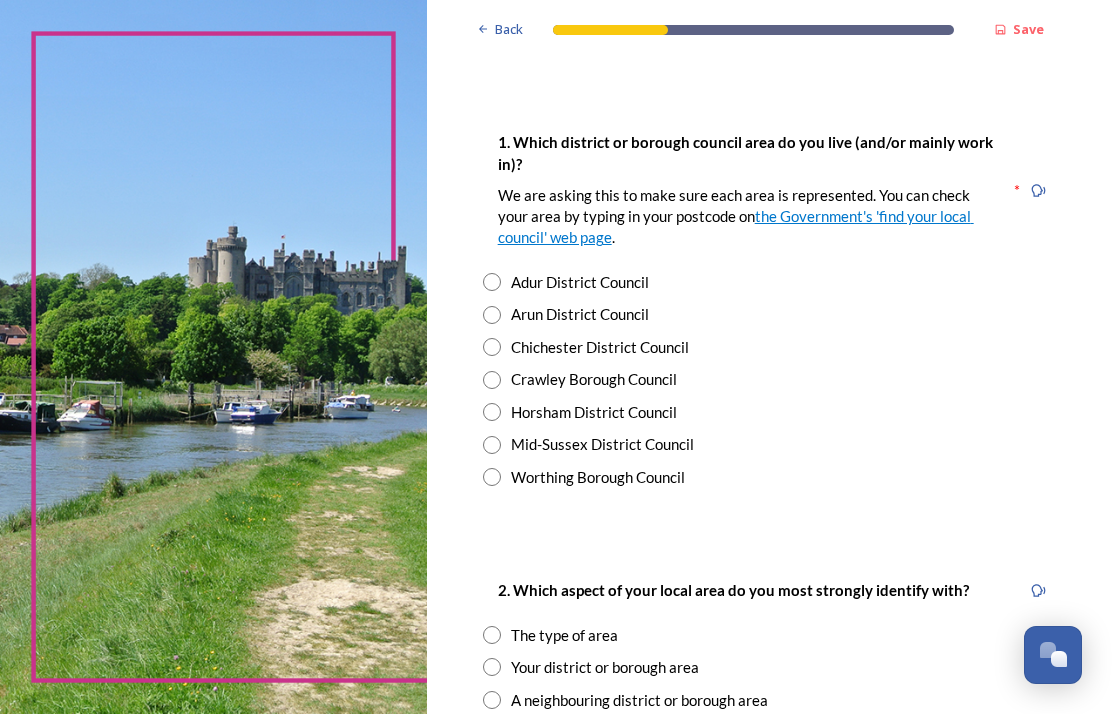scroll, scrollTop: 376, scrollLeft: 0, axis: vertical 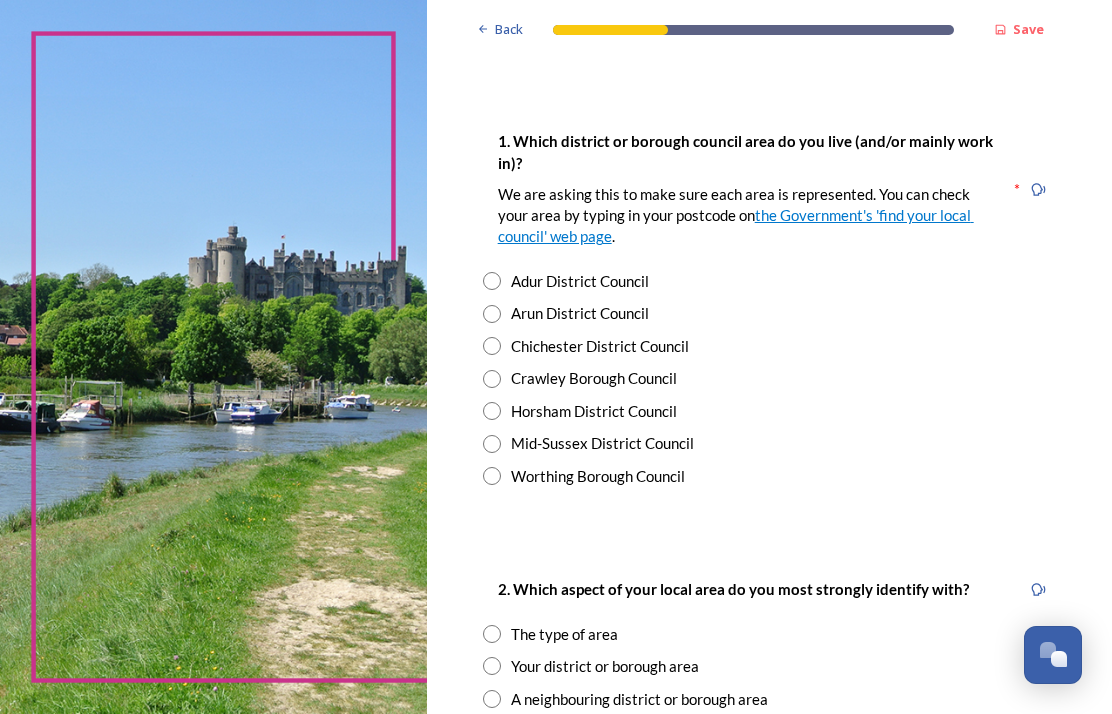click at bounding box center (492, 476) 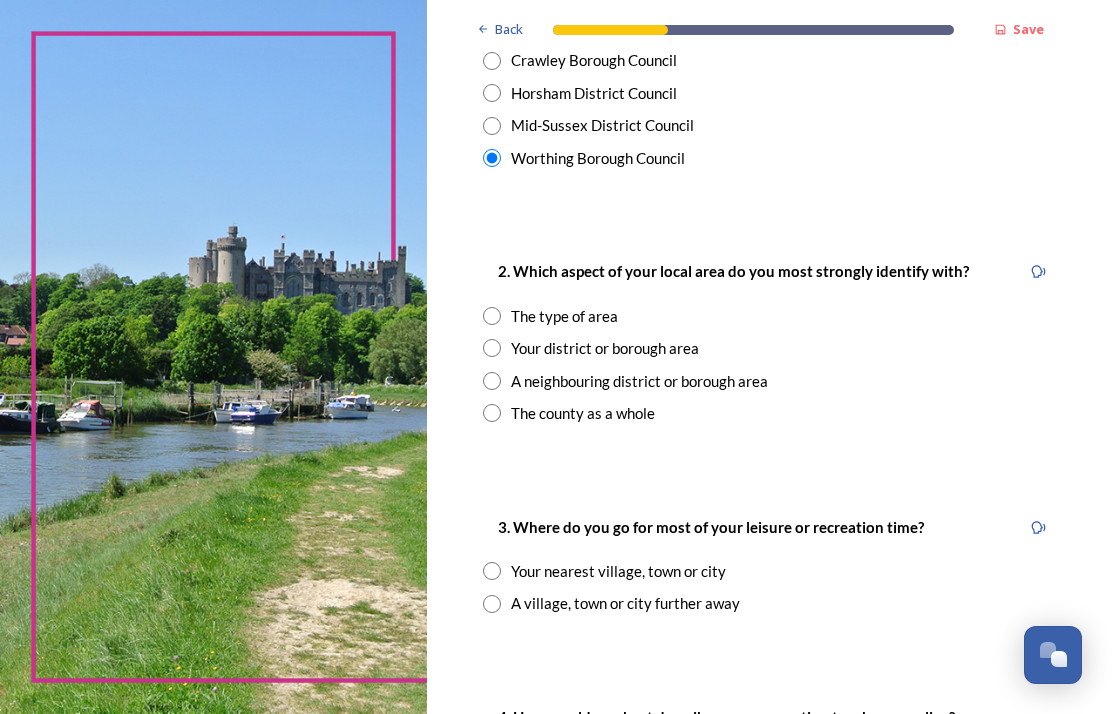 scroll, scrollTop: 694, scrollLeft: 0, axis: vertical 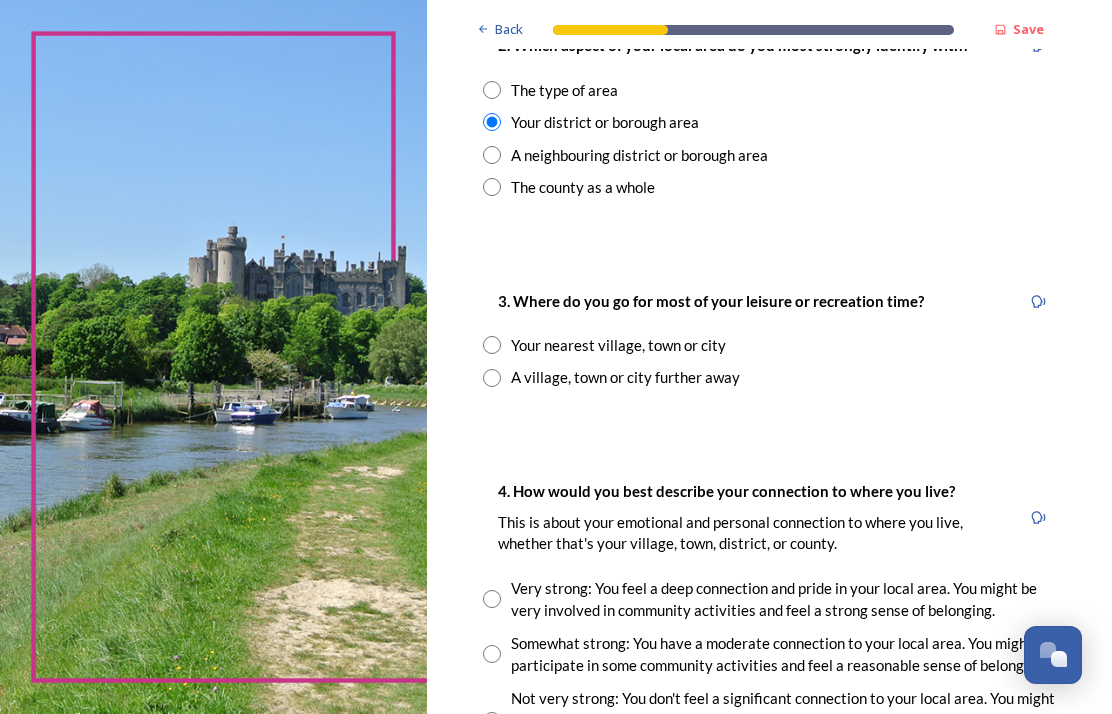 click at bounding box center [492, 345] 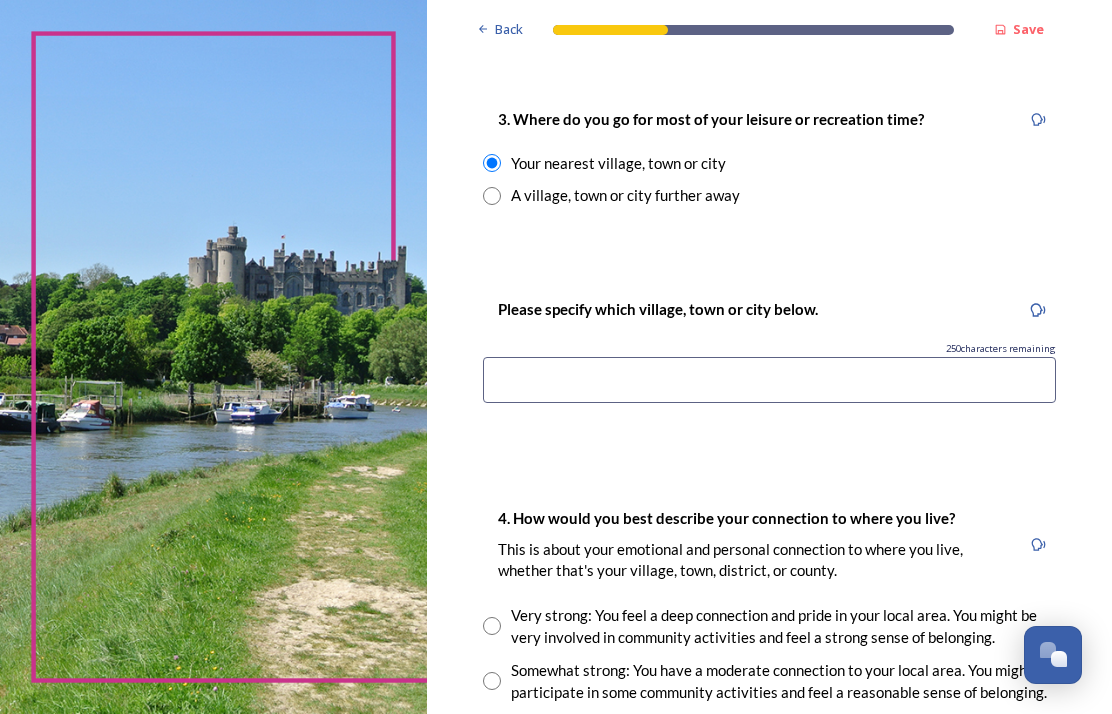 scroll, scrollTop: 1103, scrollLeft: 0, axis: vertical 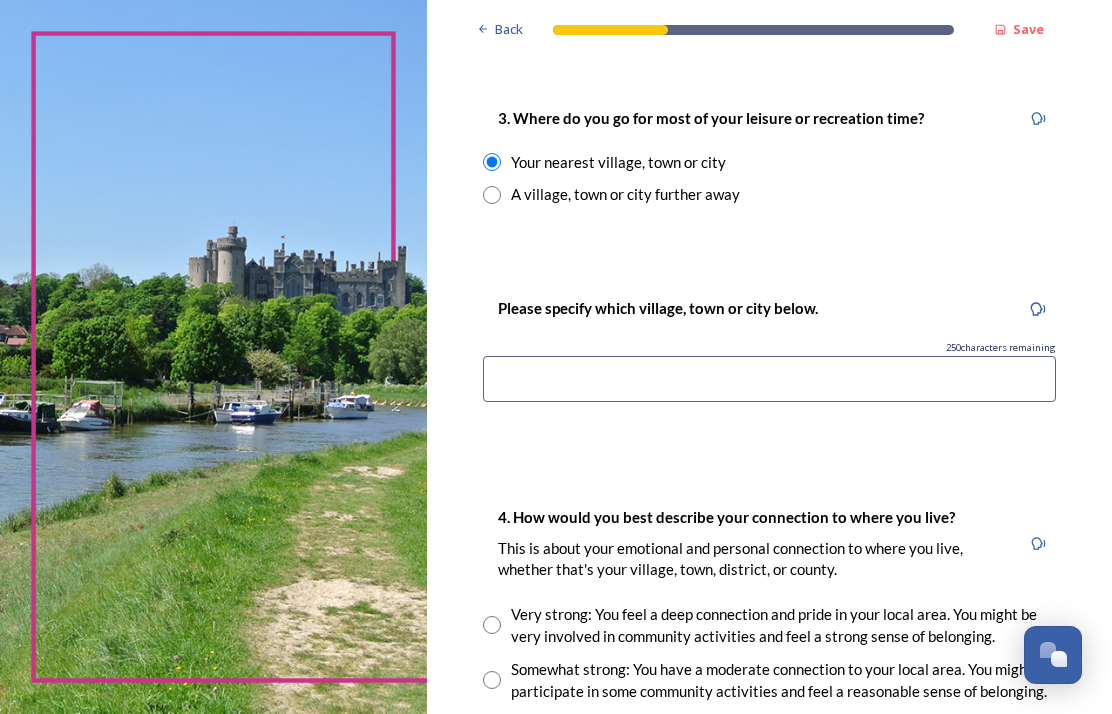 click at bounding box center [769, 379] 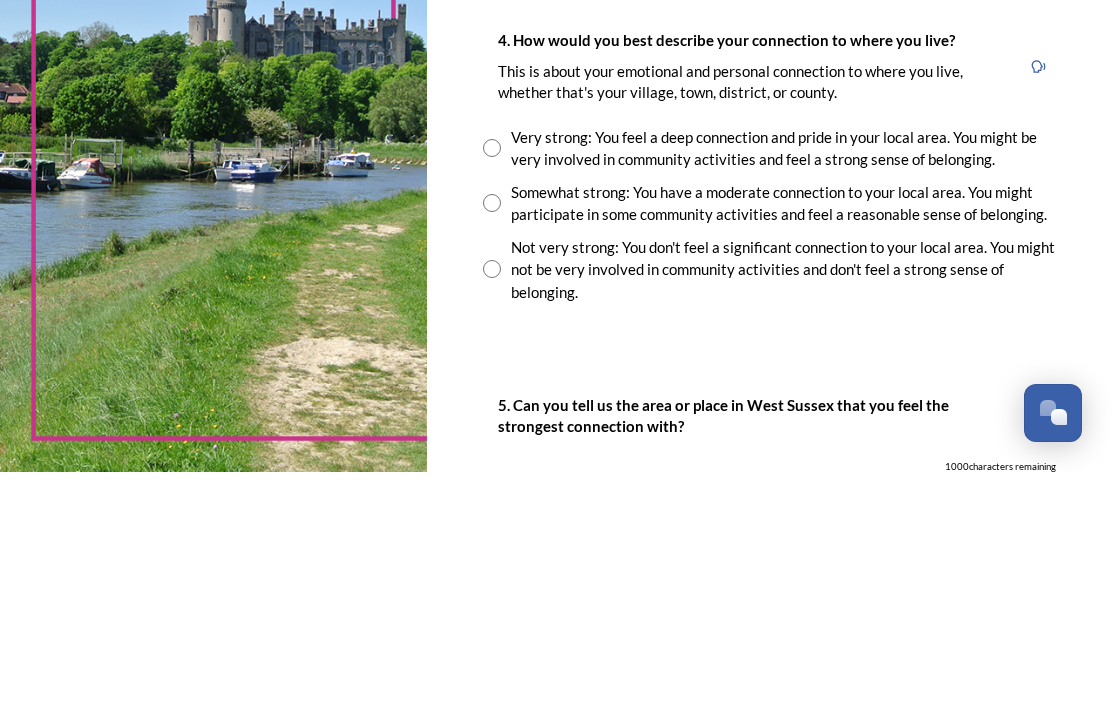 scroll, scrollTop: 1339, scrollLeft: 0, axis: vertical 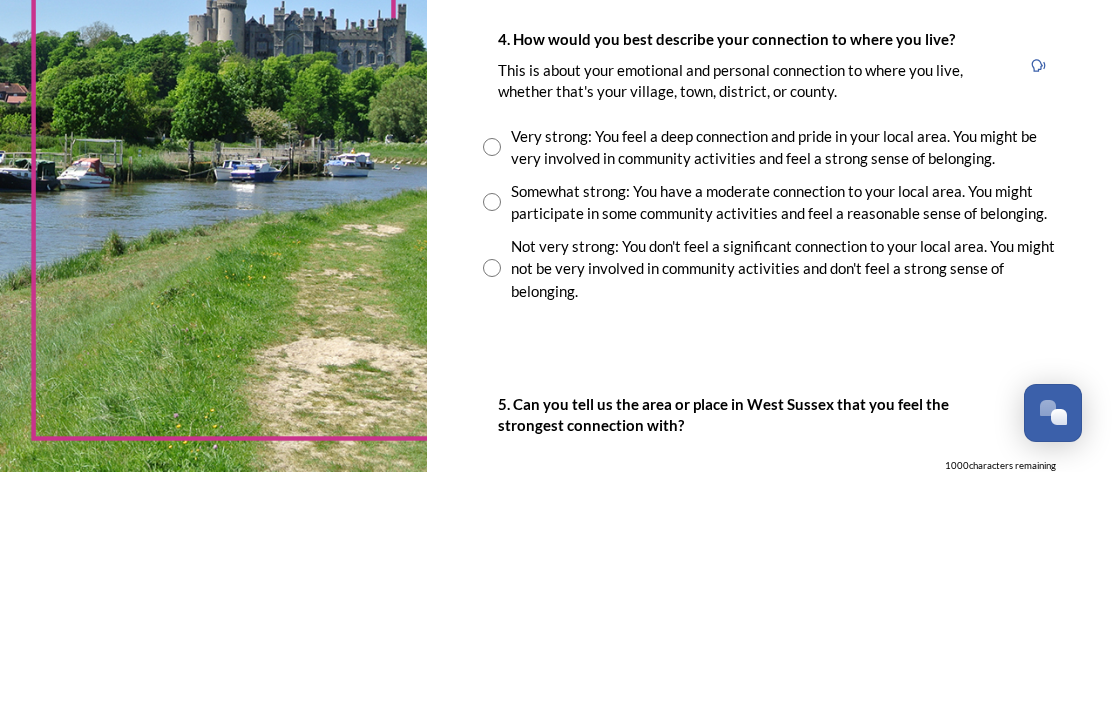 type on "[CITY] valley" 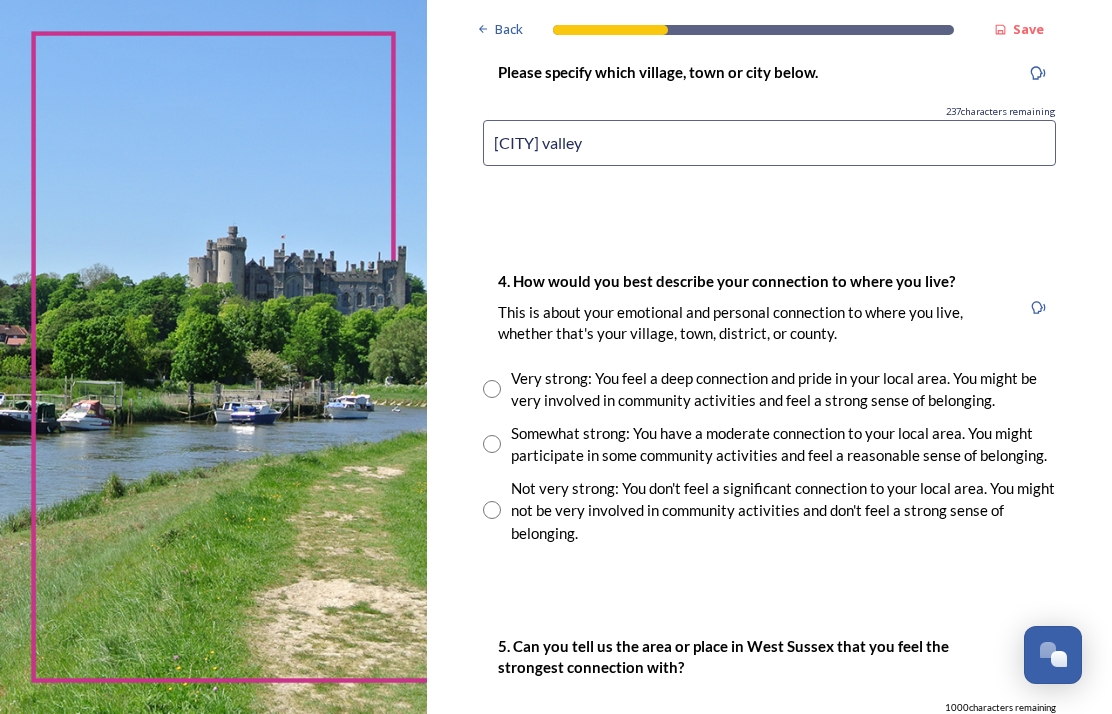 click at bounding box center [492, 510] 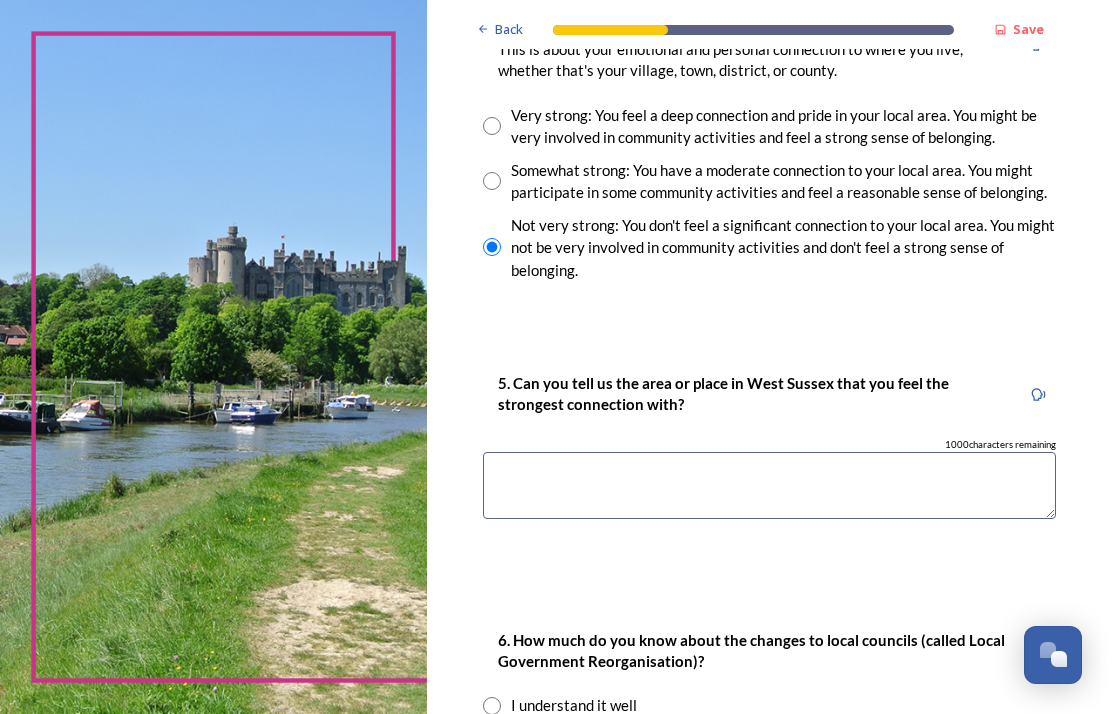 scroll, scrollTop: 1613, scrollLeft: 0, axis: vertical 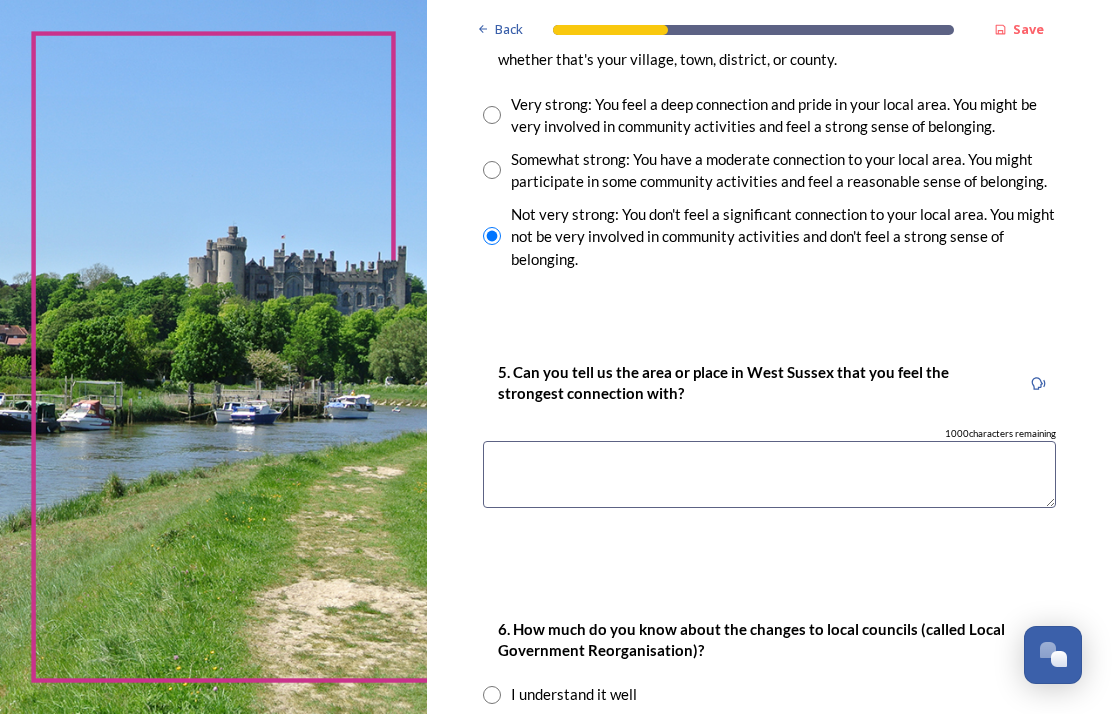 click at bounding box center [769, 474] 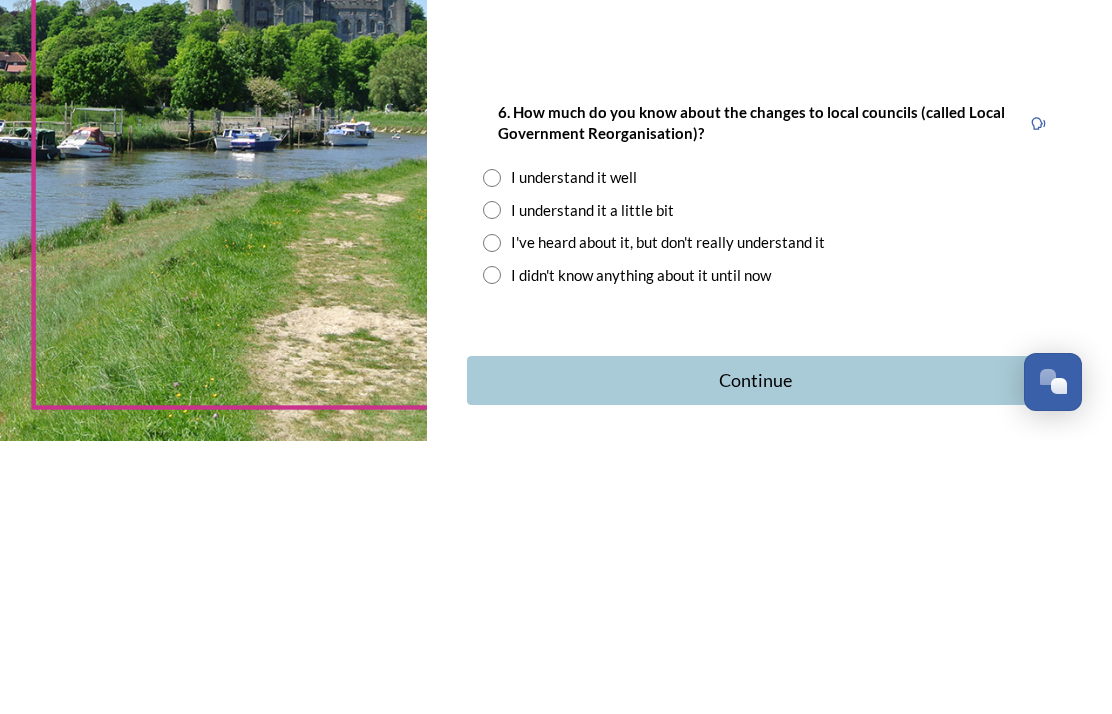 scroll, scrollTop: 1856, scrollLeft: 0, axis: vertical 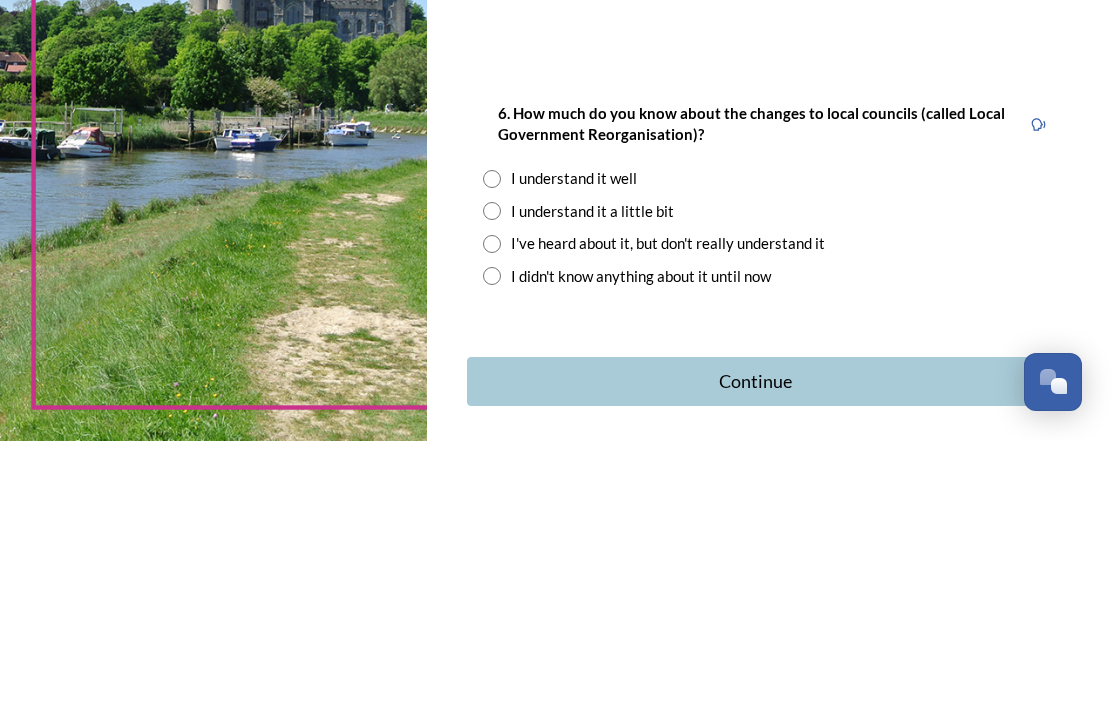 type on "[PLACE], lived and worked there pre expansiom" 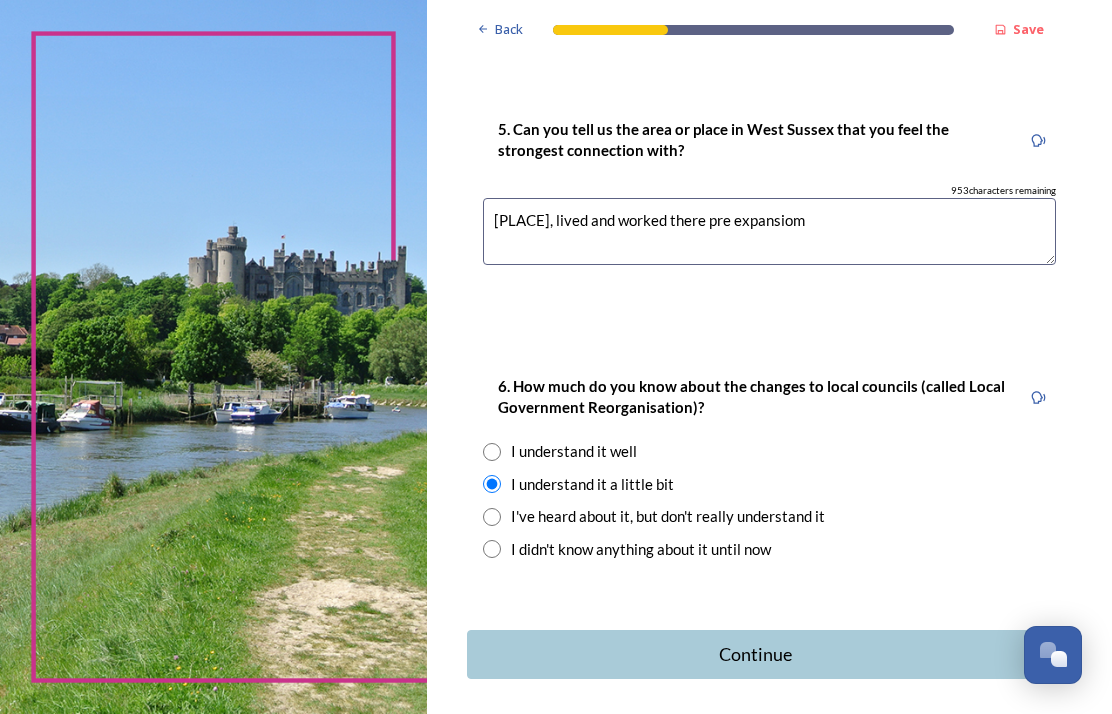 click on "Continue" at bounding box center (756, 654) 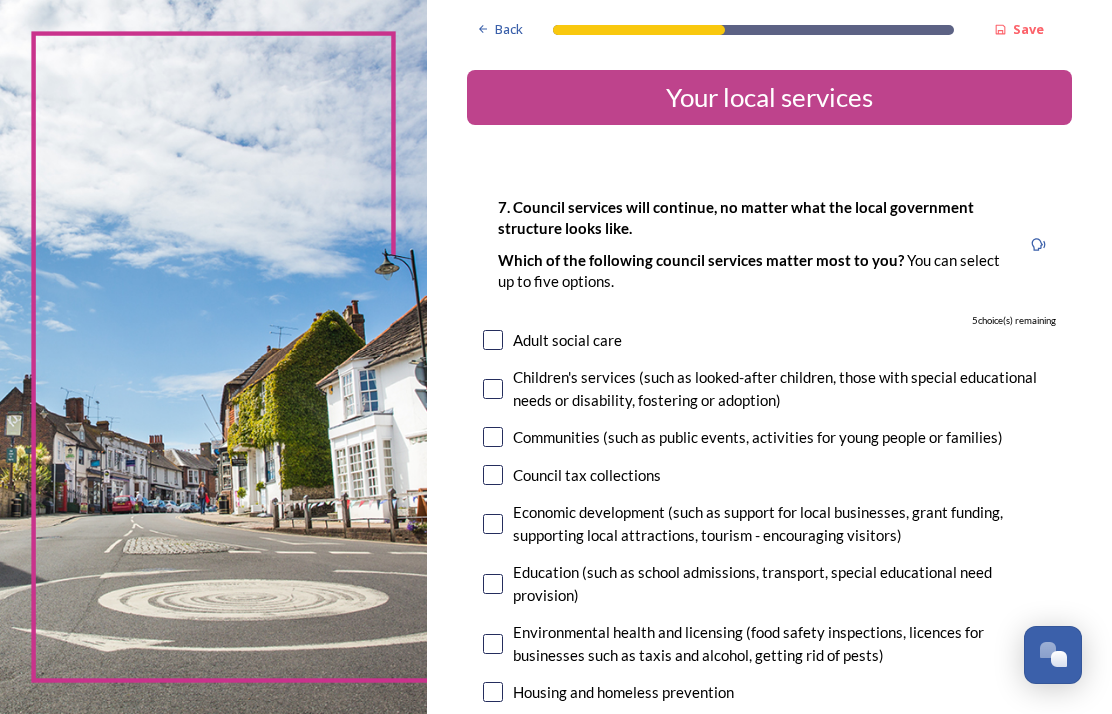 click on "Back" at bounding box center [500, 29] 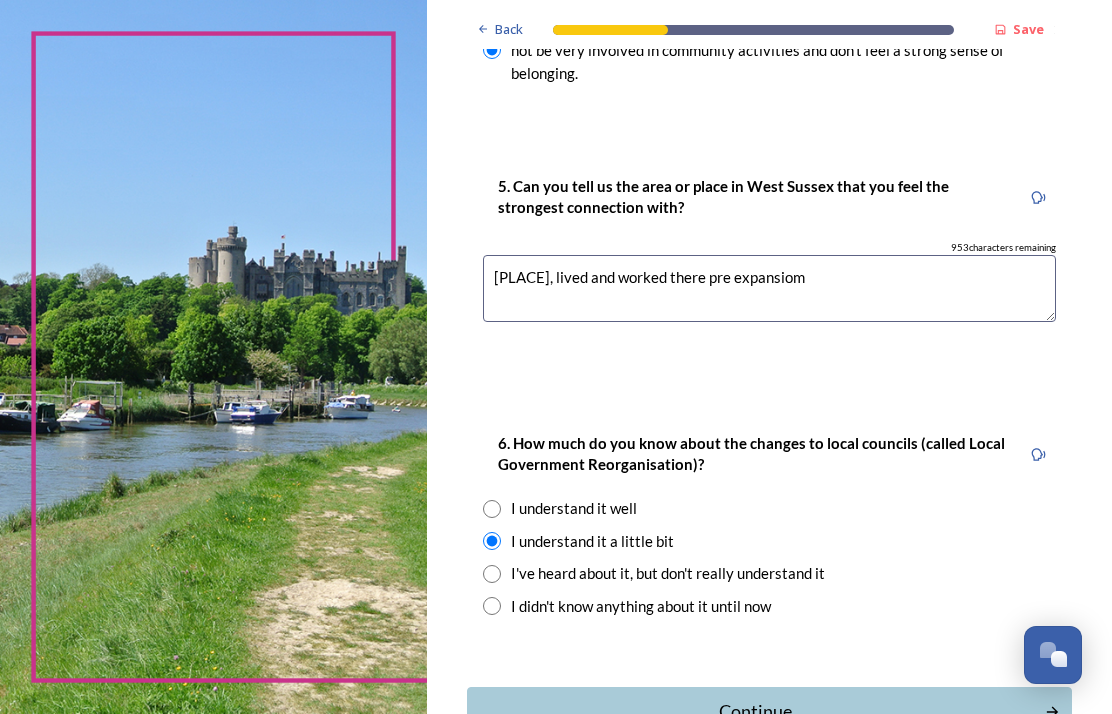scroll, scrollTop: 1799, scrollLeft: 0, axis: vertical 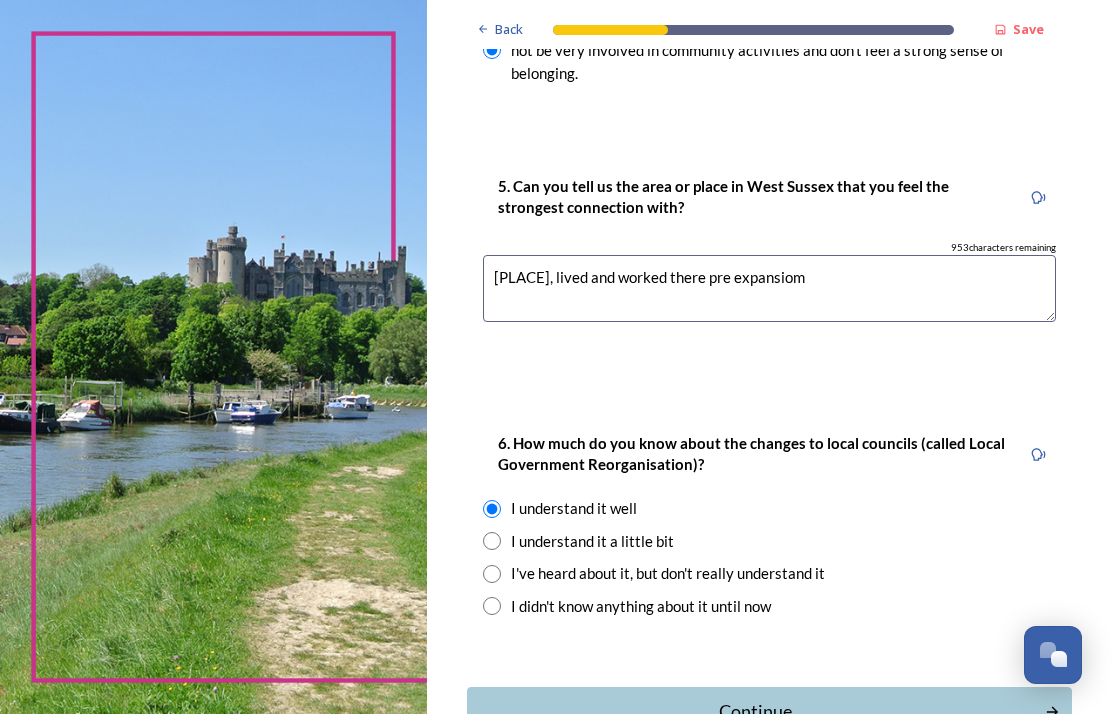 click on "Continue" at bounding box center (756, 711) 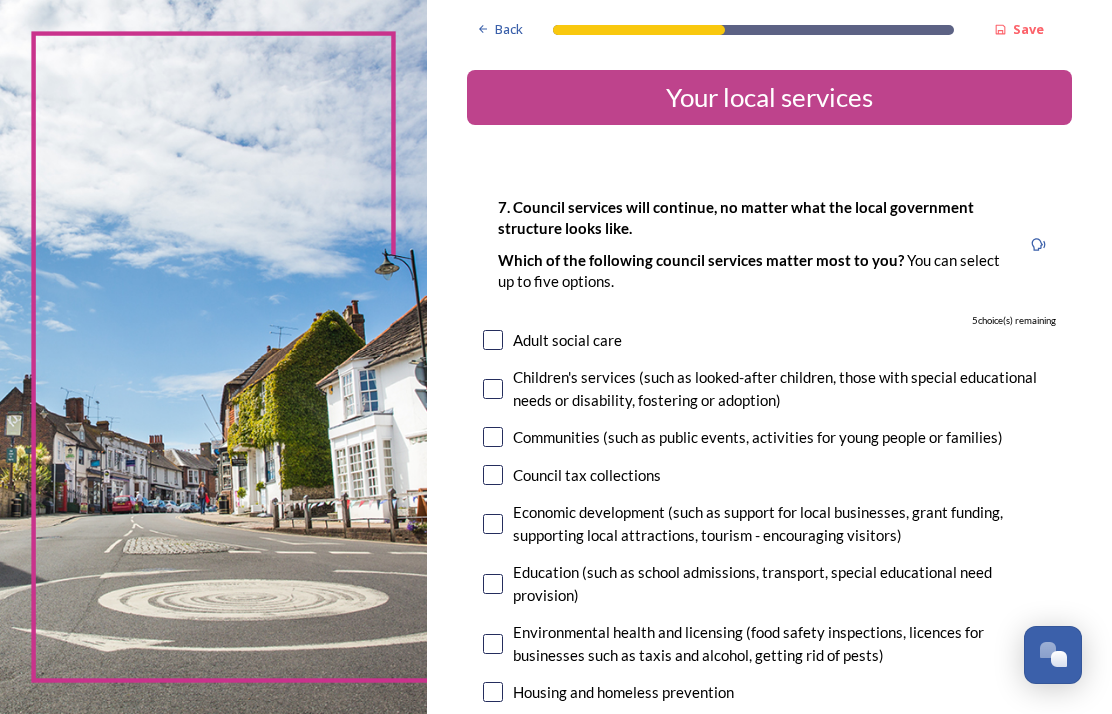 click at bounding box center (493, 584) 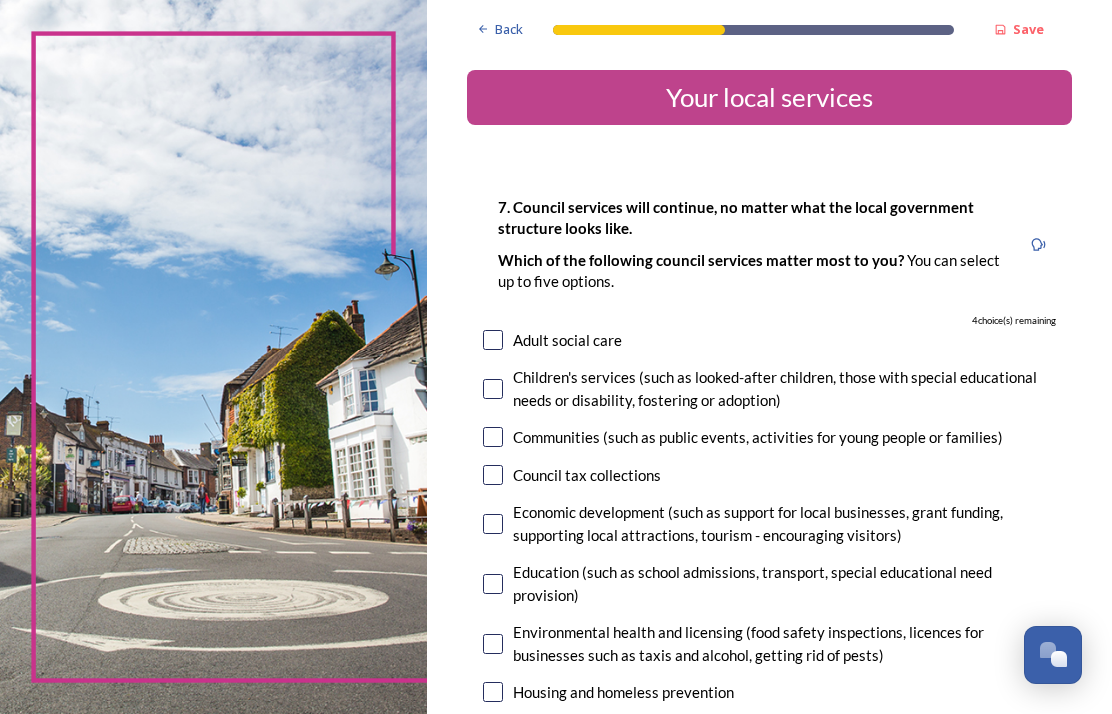 checkbox on "true" 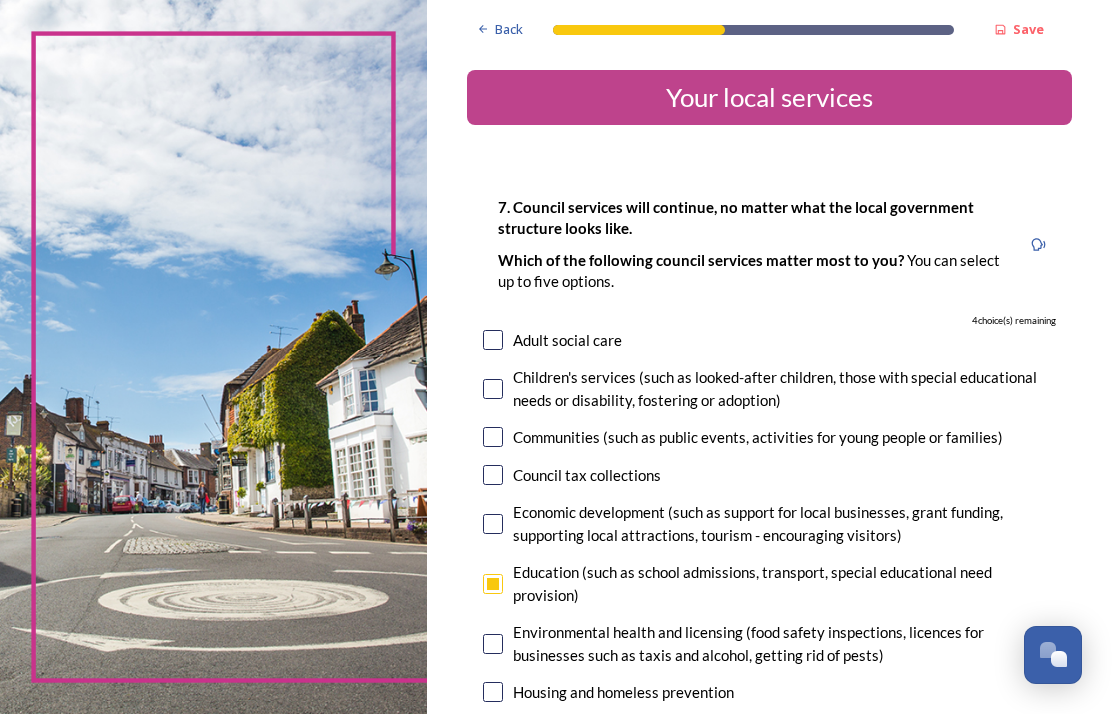 click at bounding box center [493, 692] 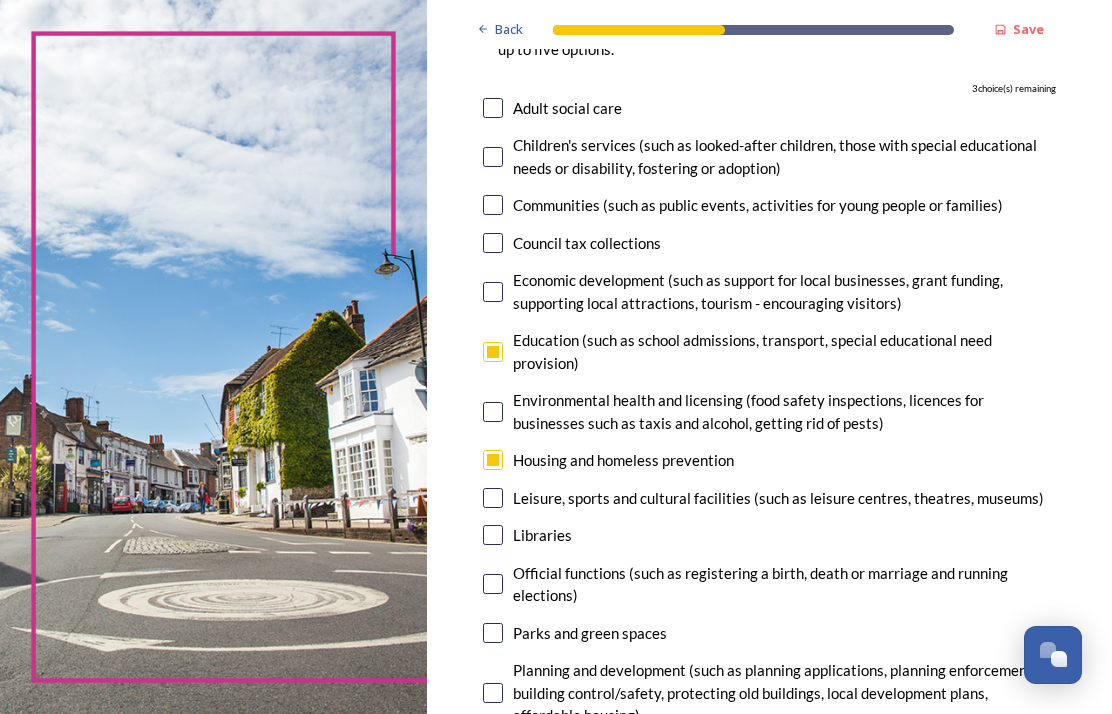 scroll, scrollTop: 232, scrollLeft: 0, axis: vertical 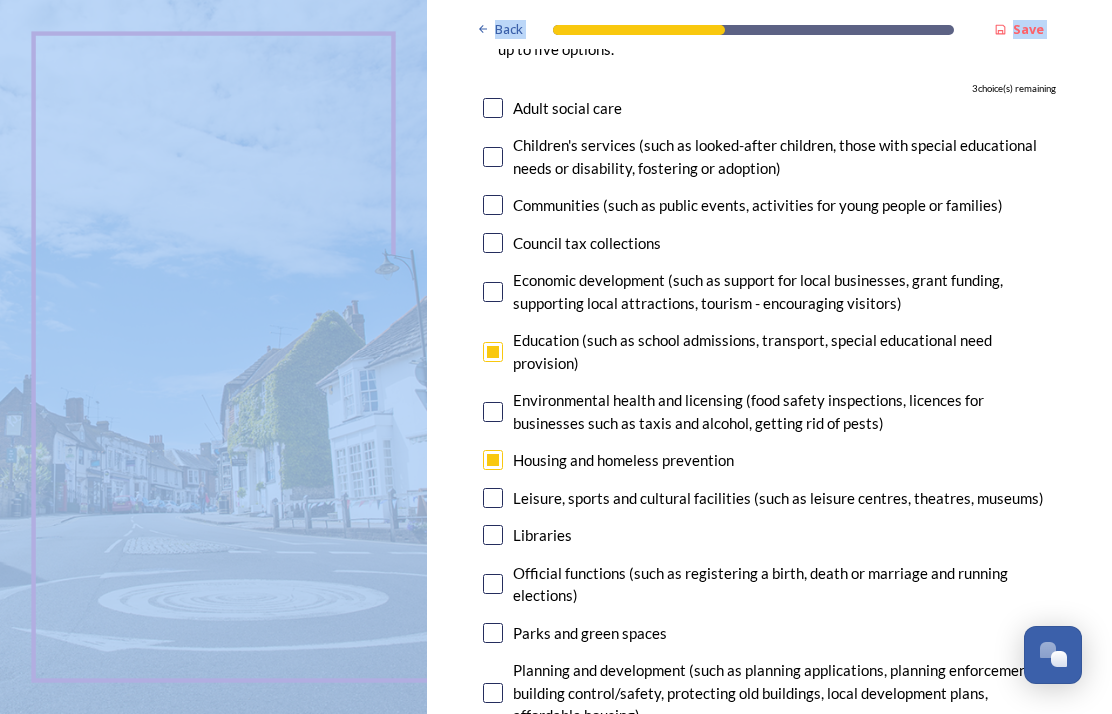 click at bounding box center [493, 633] 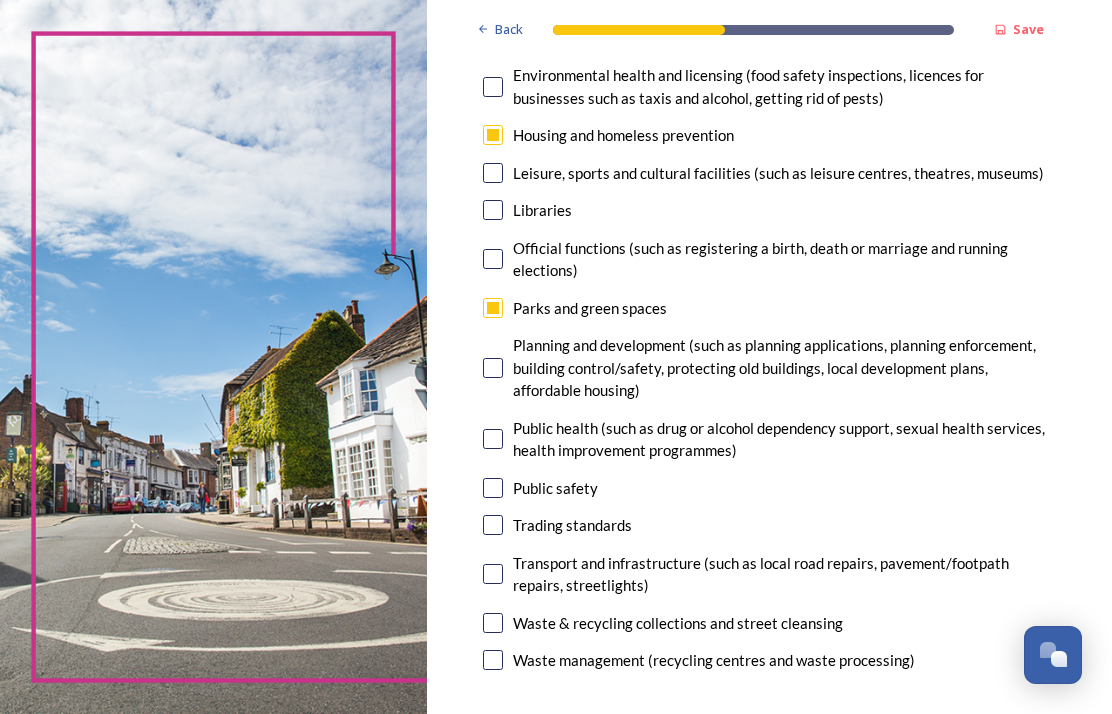 scroll, scrollTop: 556, scrollLeft: 0, axis: vertical 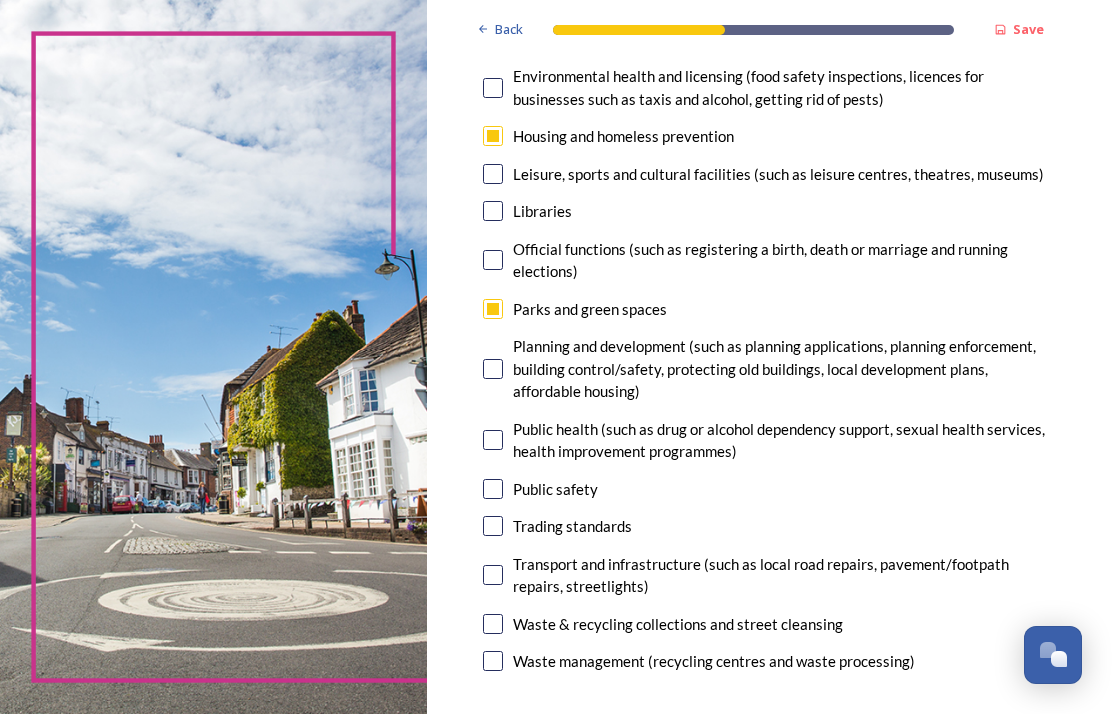 click at bounding box center (493, 575) 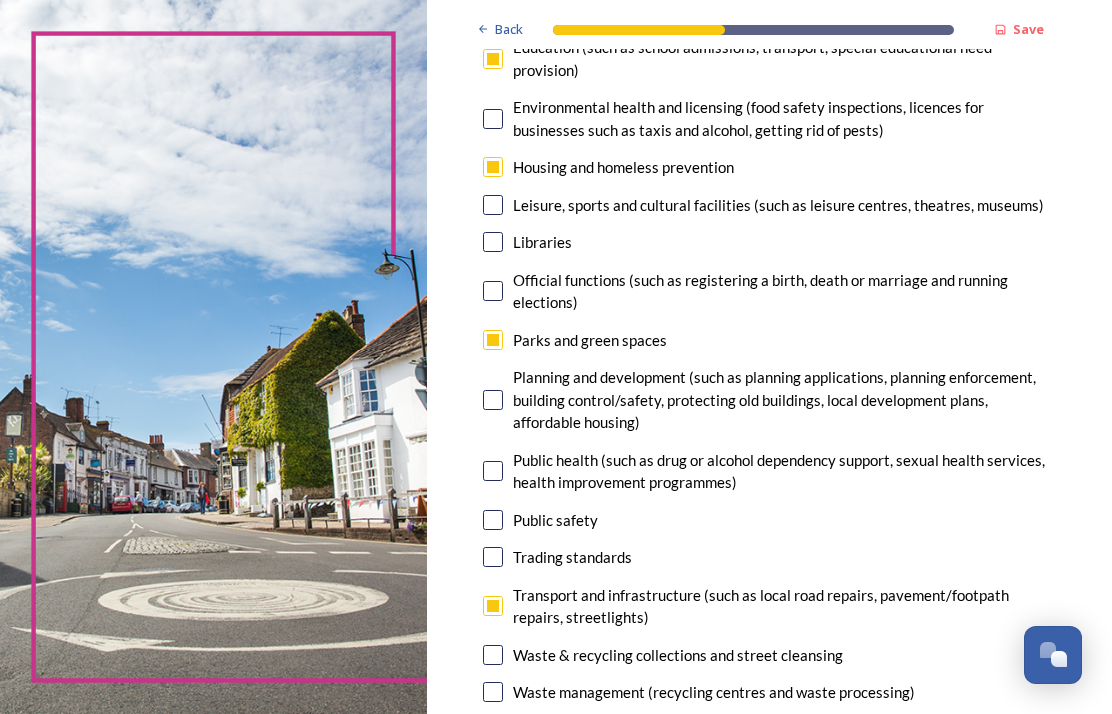 scroll, scrollTop: 563, scrollLeft: 0, axis: vertical 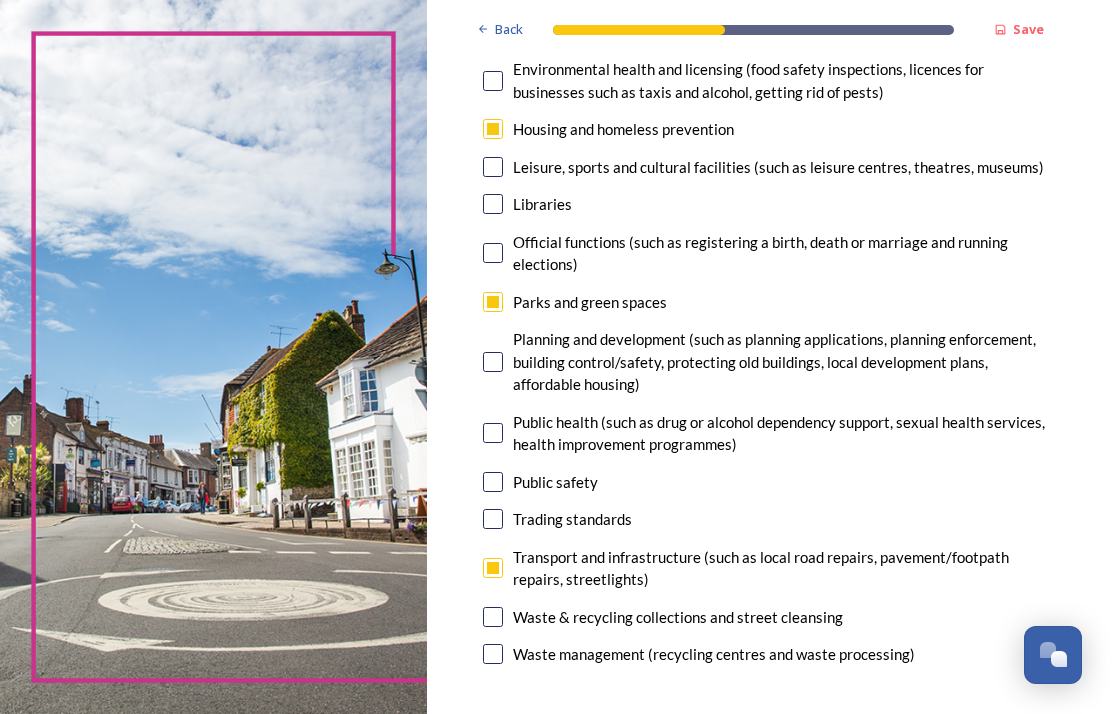 click at bounding box center (493, 654) 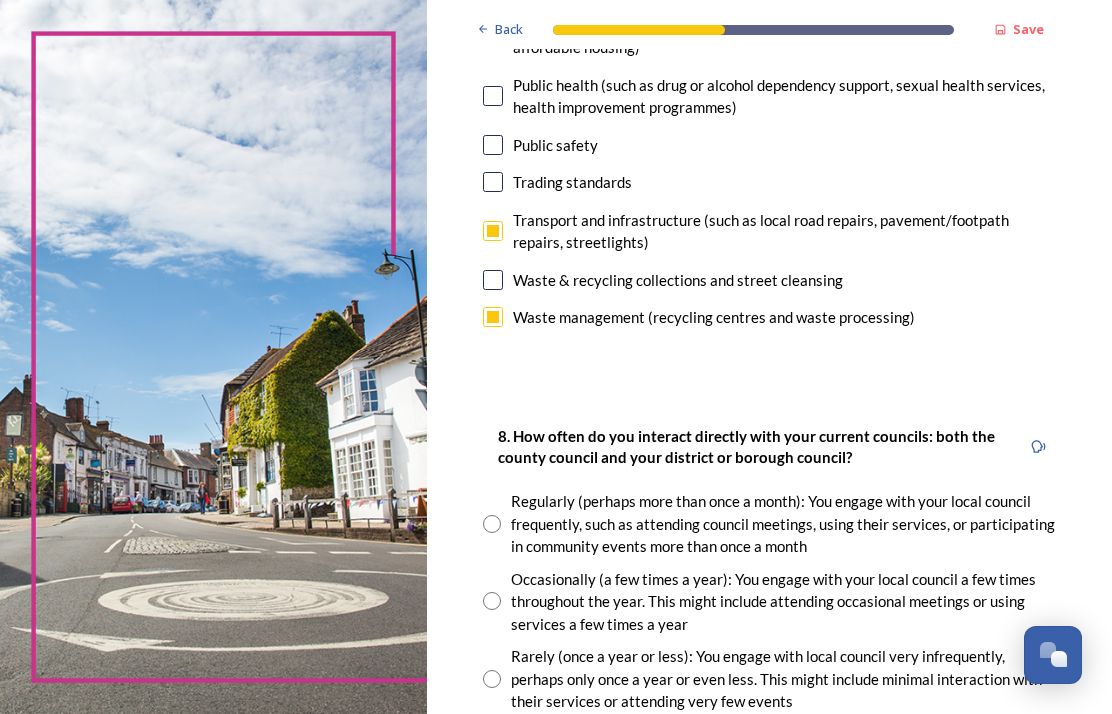 scroll, scrollTop: 901, scrollLeft: 0, axis: vertical 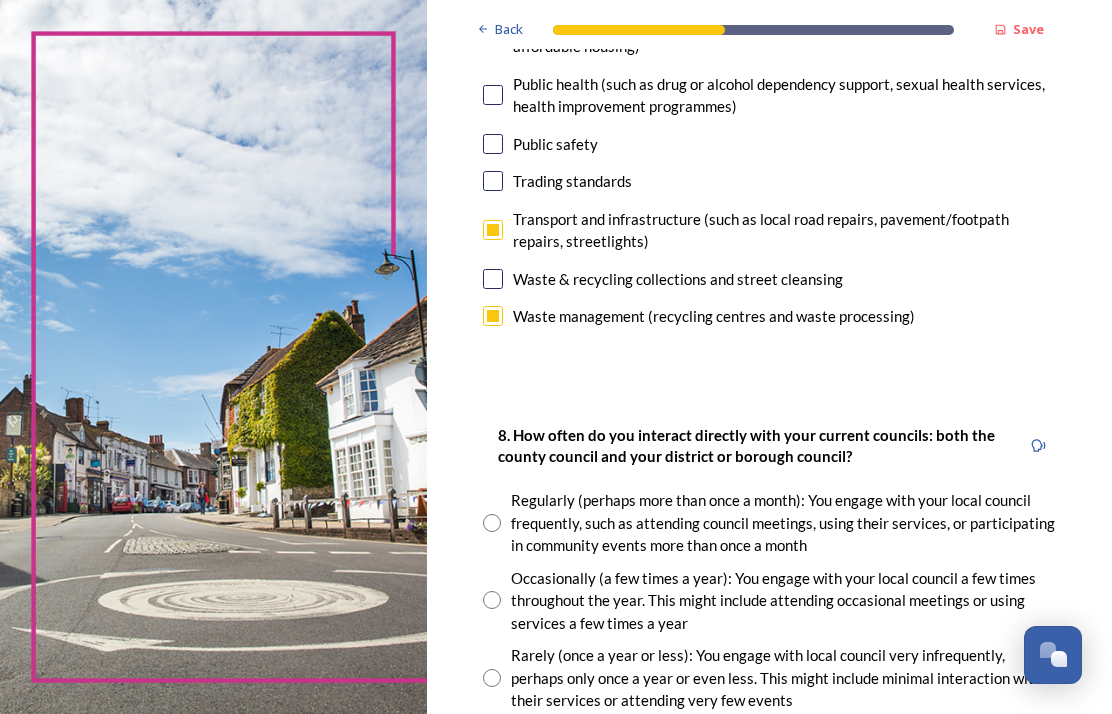 click at bounding box center (492, 678) 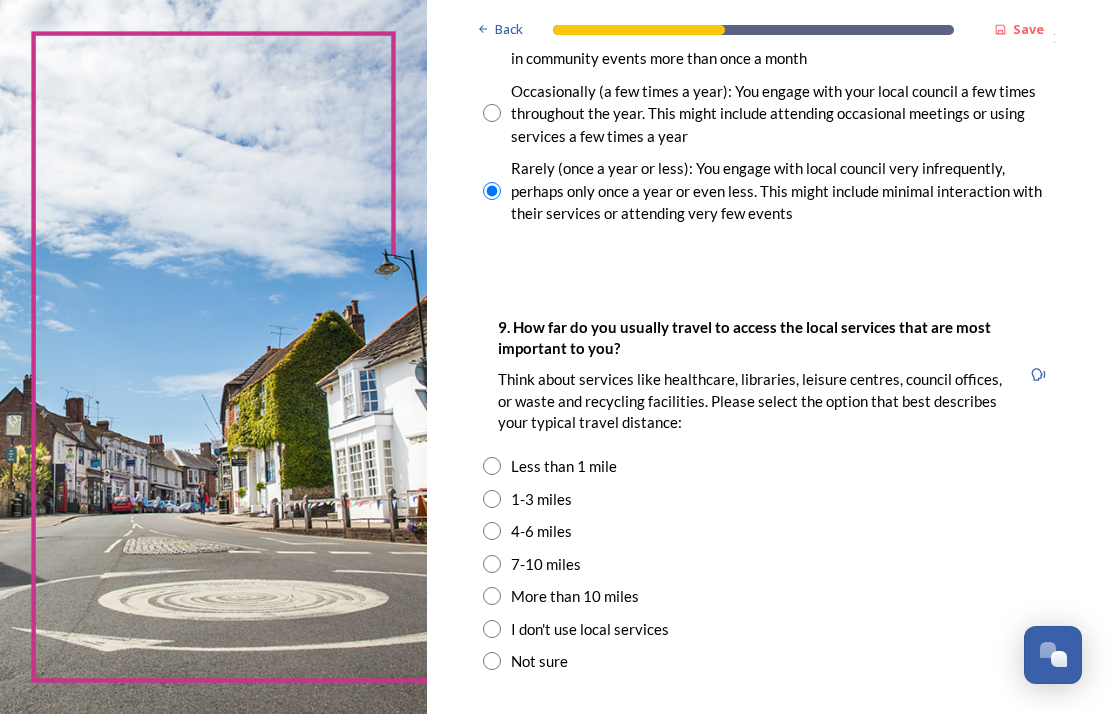 scroll, scrollTop: 1397, scrollLeft: 0, axis: vertical 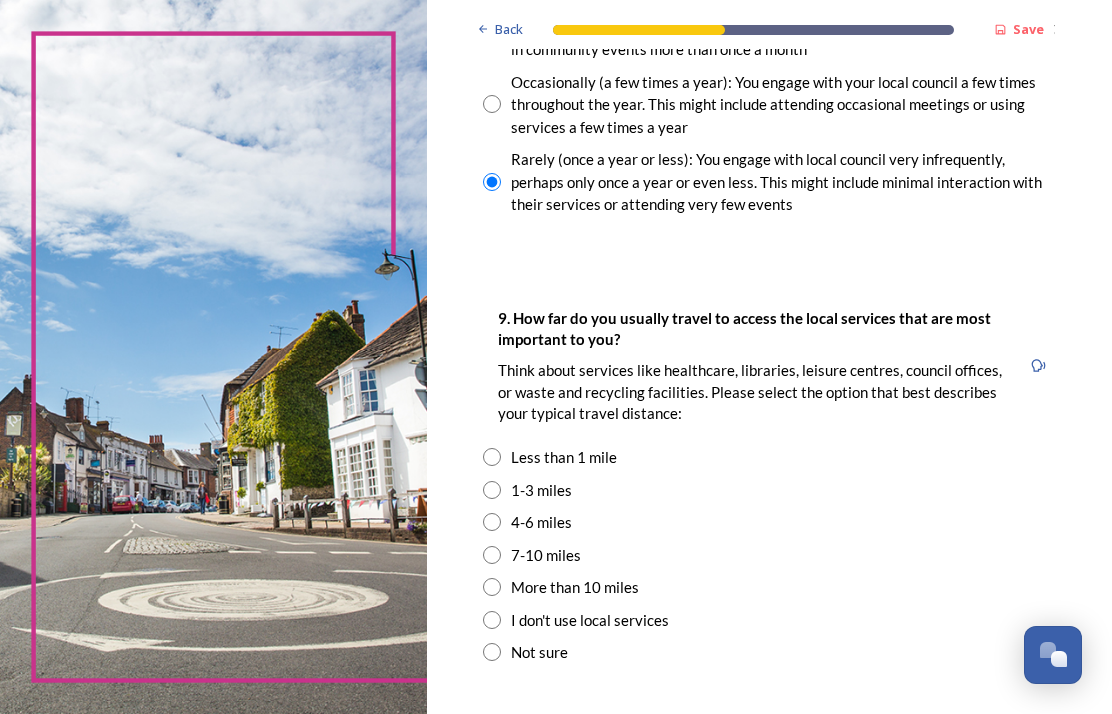 click at bounding box center (492, 490) 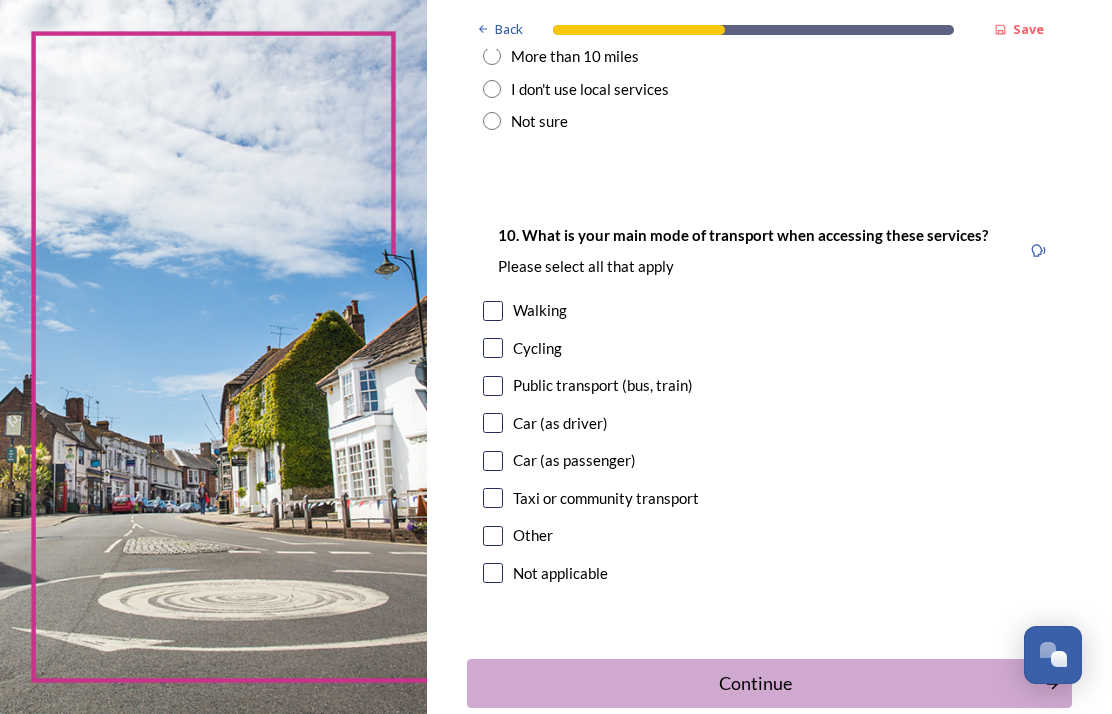 scroll, scrollTop: 1927, scrollLeft: 0, axis: vertical 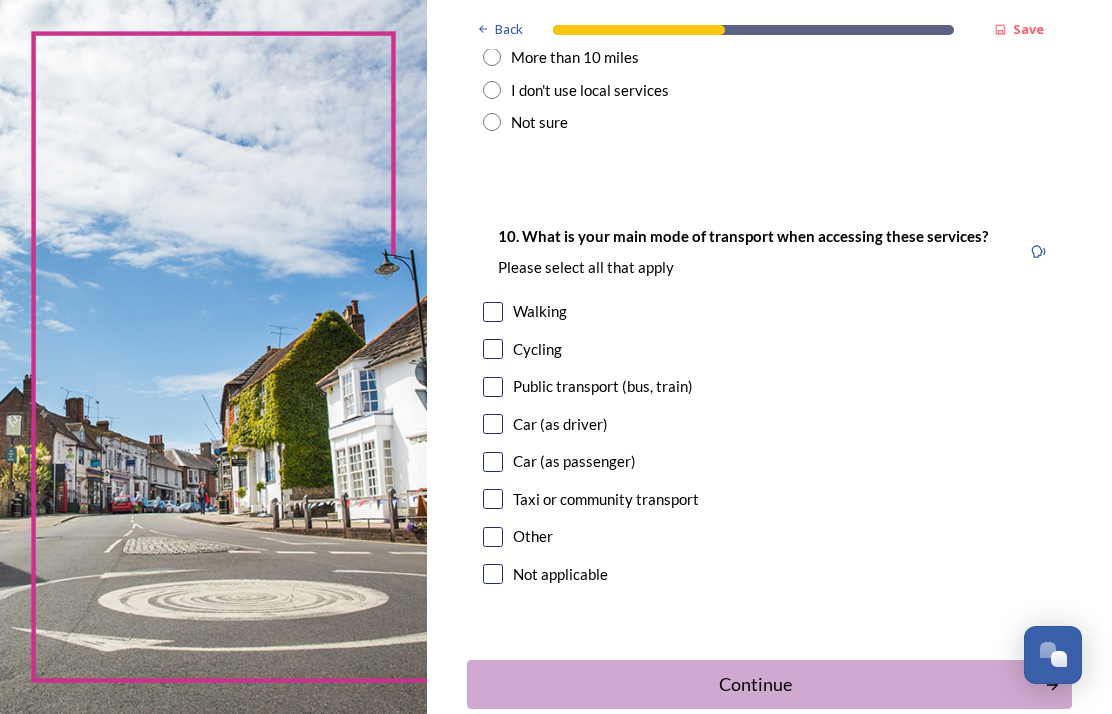 click at bounding box center [493, 312] 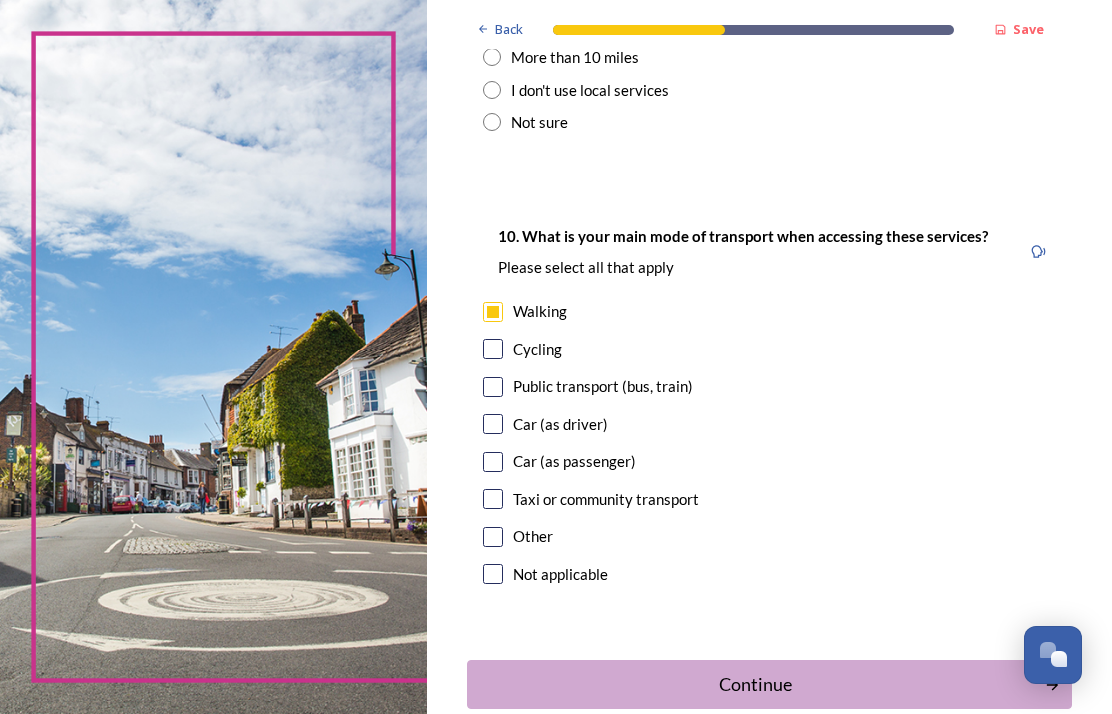 click on "Continue" at bounding box center [756, 684] 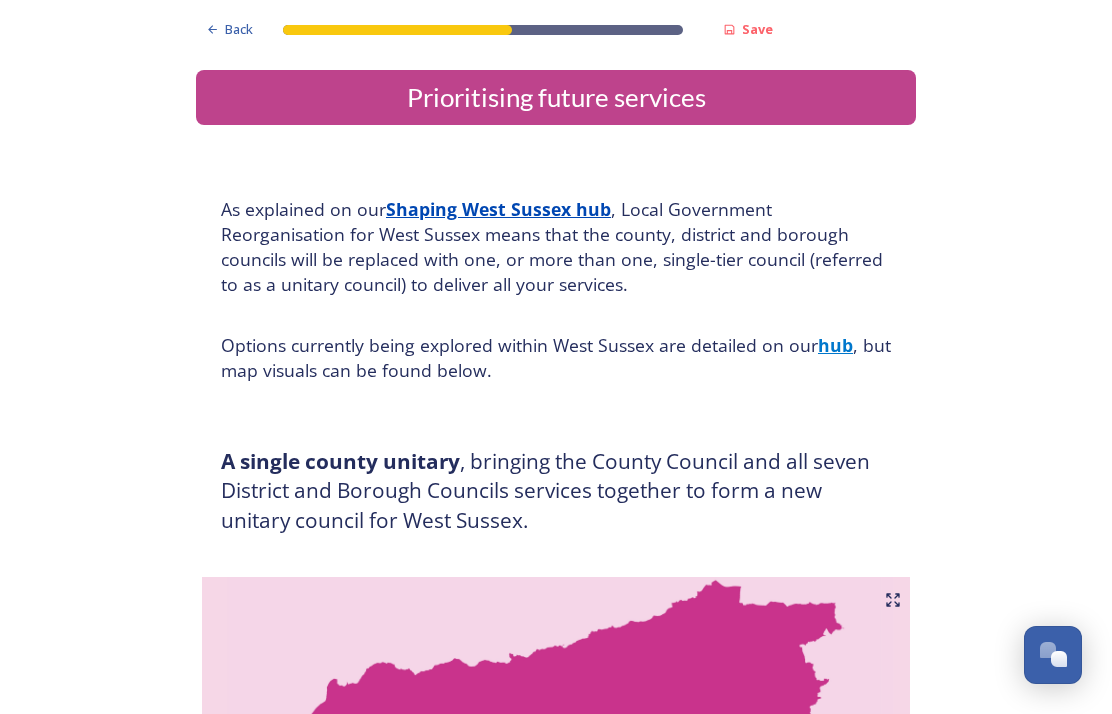 scroll, scrollTop: 0, scrollLeft: 0, axis: both 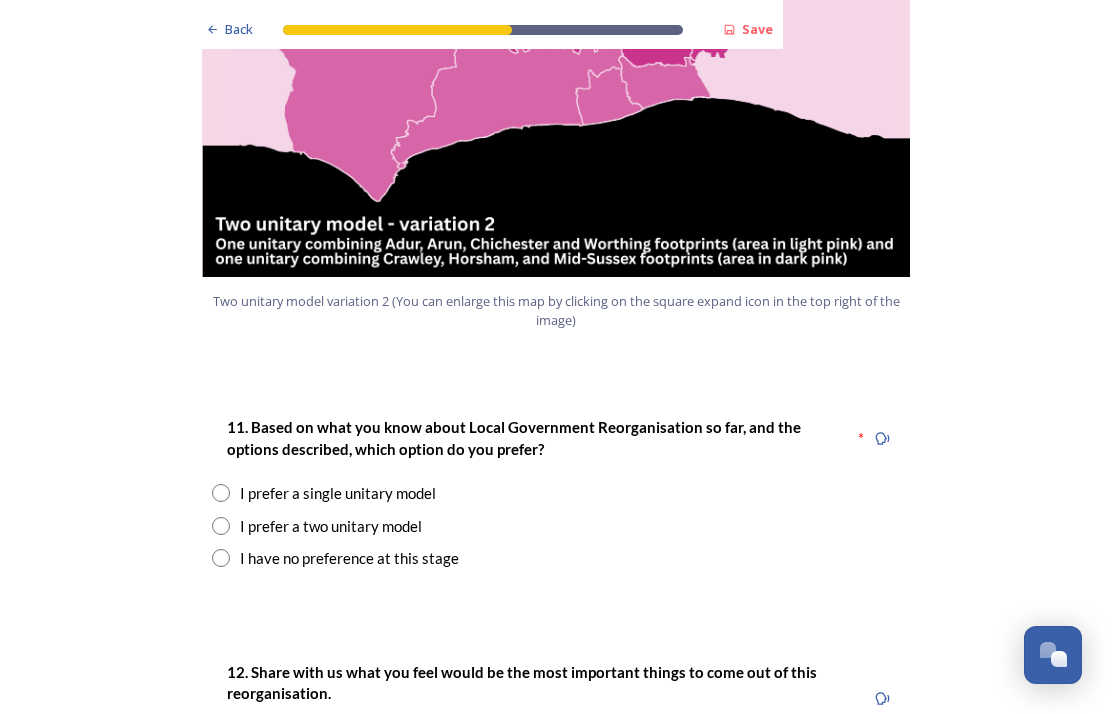 click at bounding box center (221, 558) 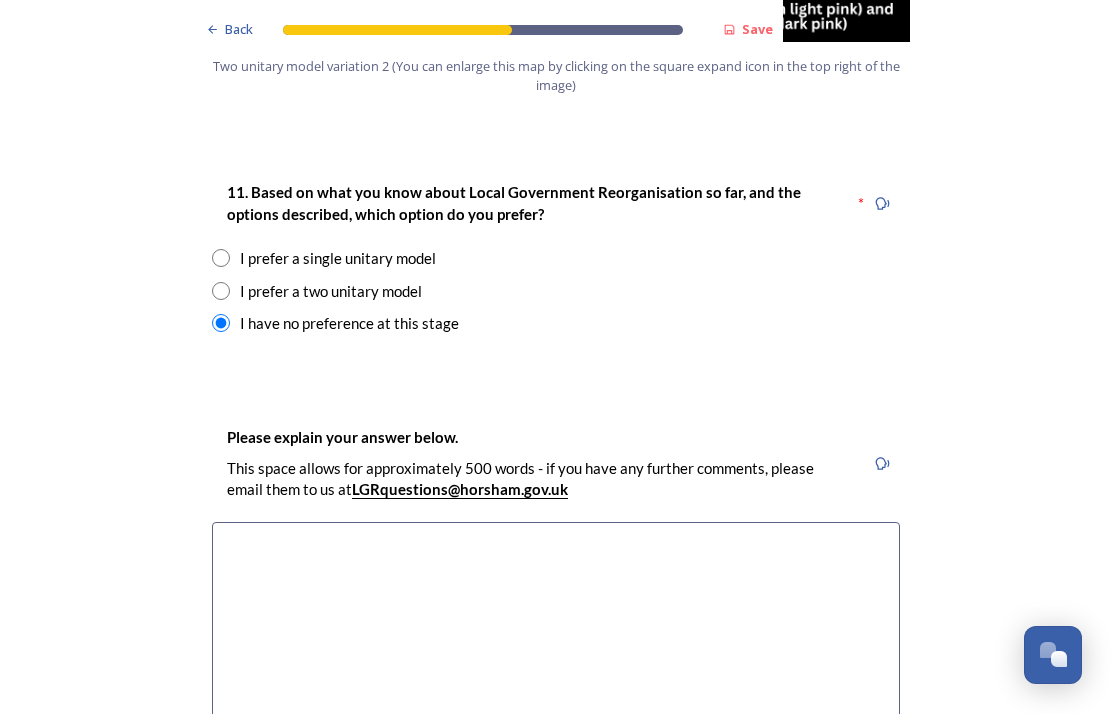 scroll, scrollTop: 2608, scrollLeft: 0, axis: vertical 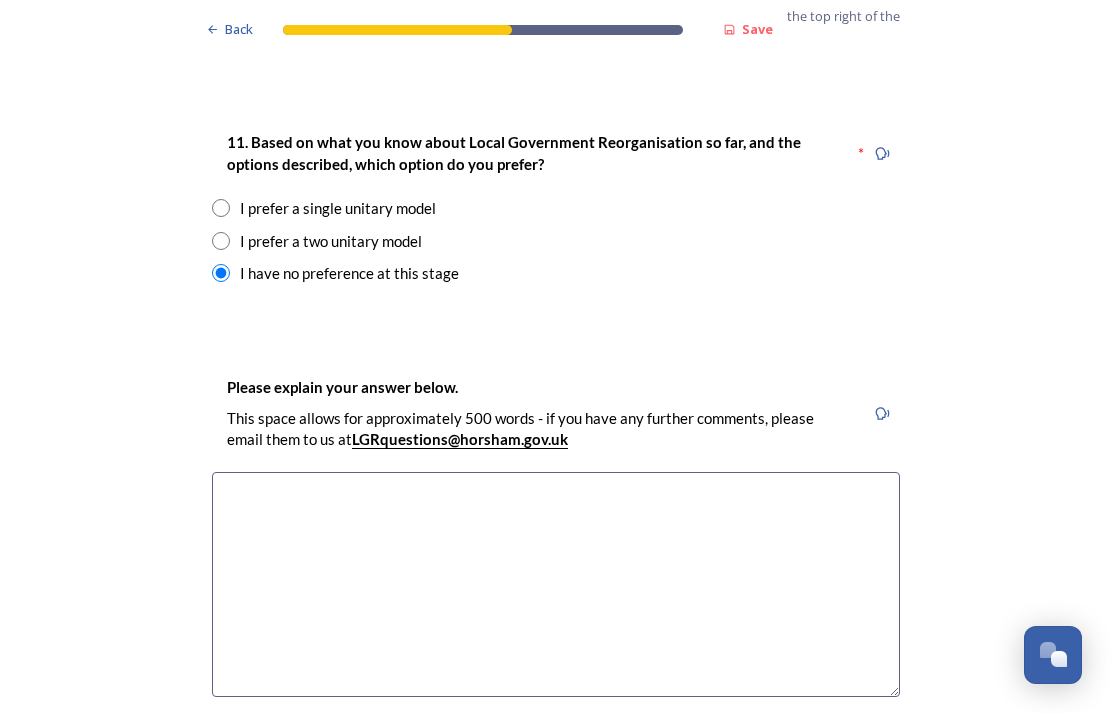 click at bounding box center [556, 584] 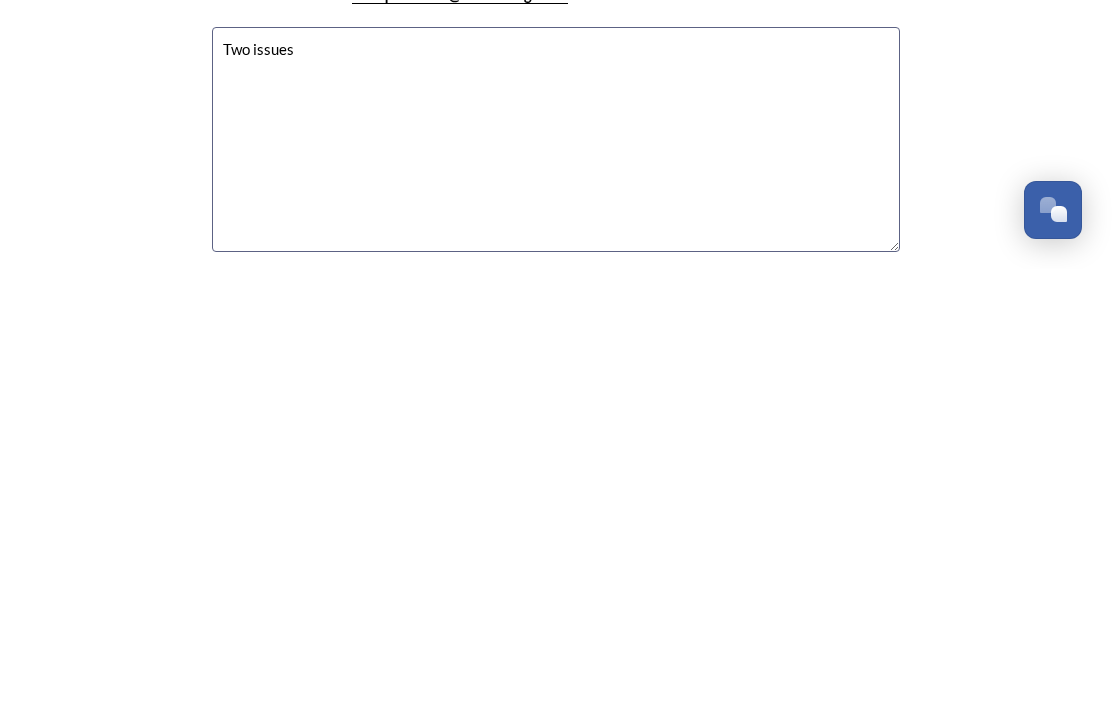 scroll, scrollTop: 80, scrollLeft: 0, axis: vertical 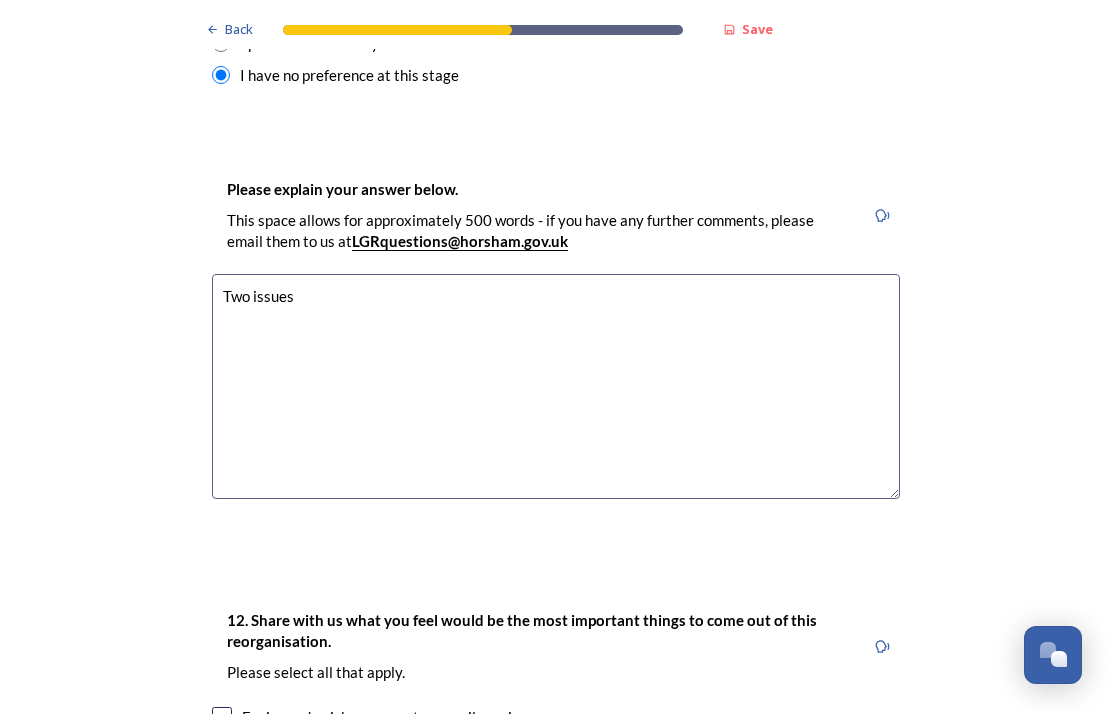 click on "Two issues" at bounding box center (556, 386) 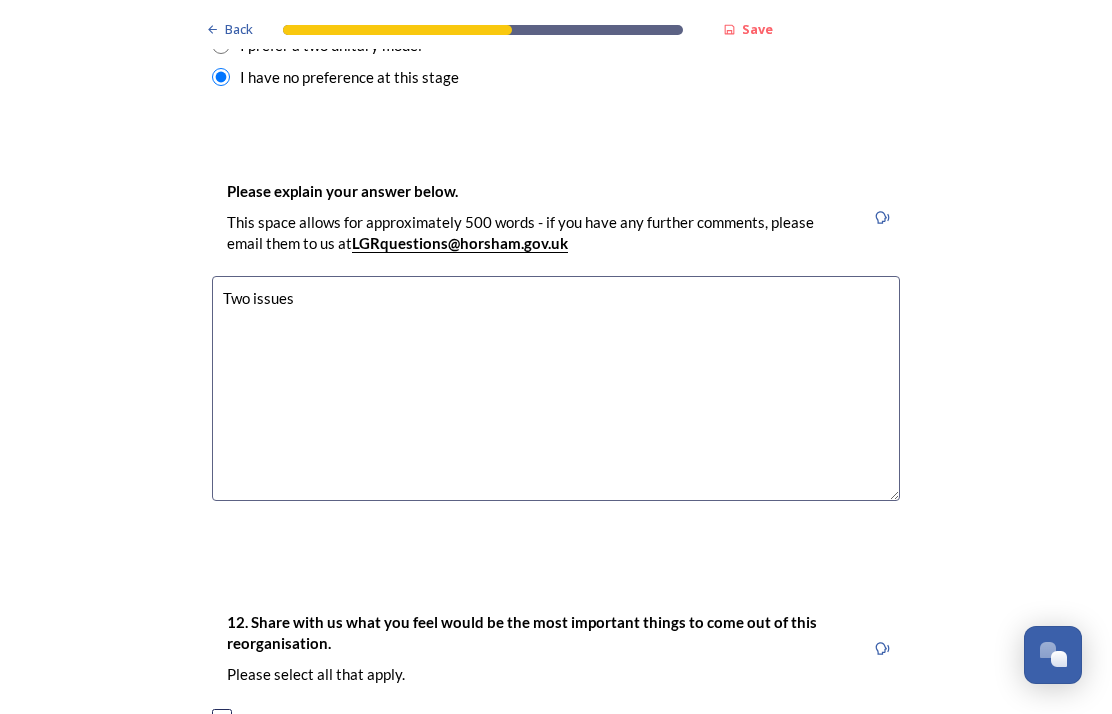 scroll, scrollTop: 2805, scrollLeft: 0, axis: vertical 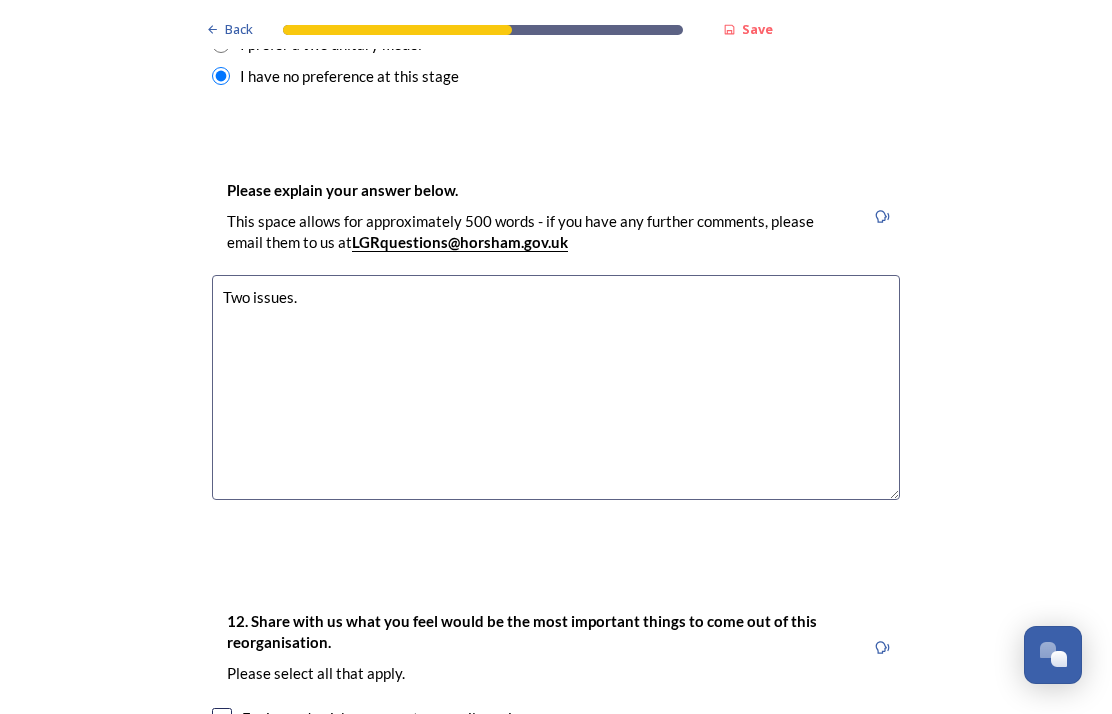 type on "Two" 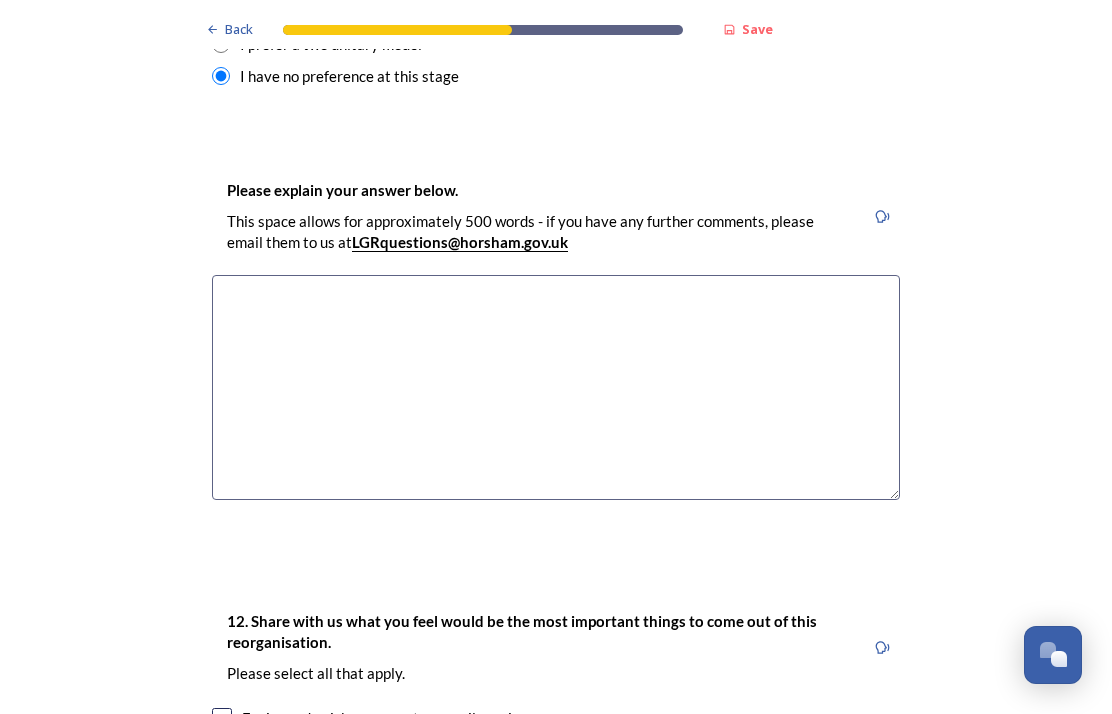 type on "t" 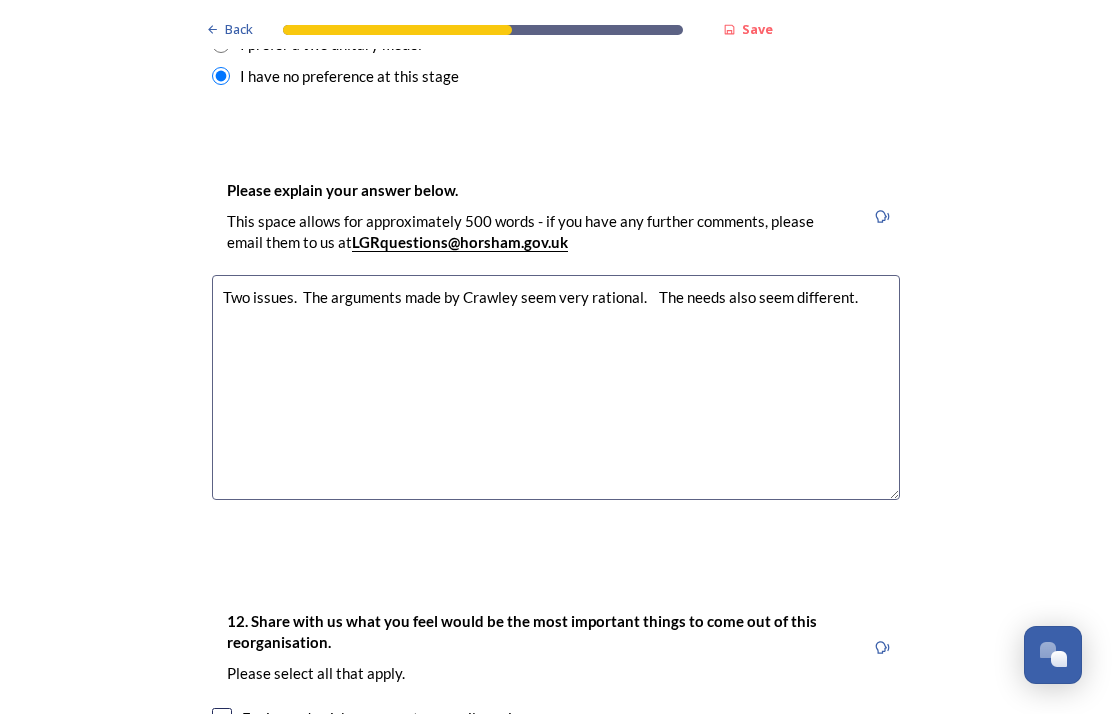 click on "Two issues.  The arguments made by Crawley seem very rational.    The needs also seem different." at bounding box center [556, 387] 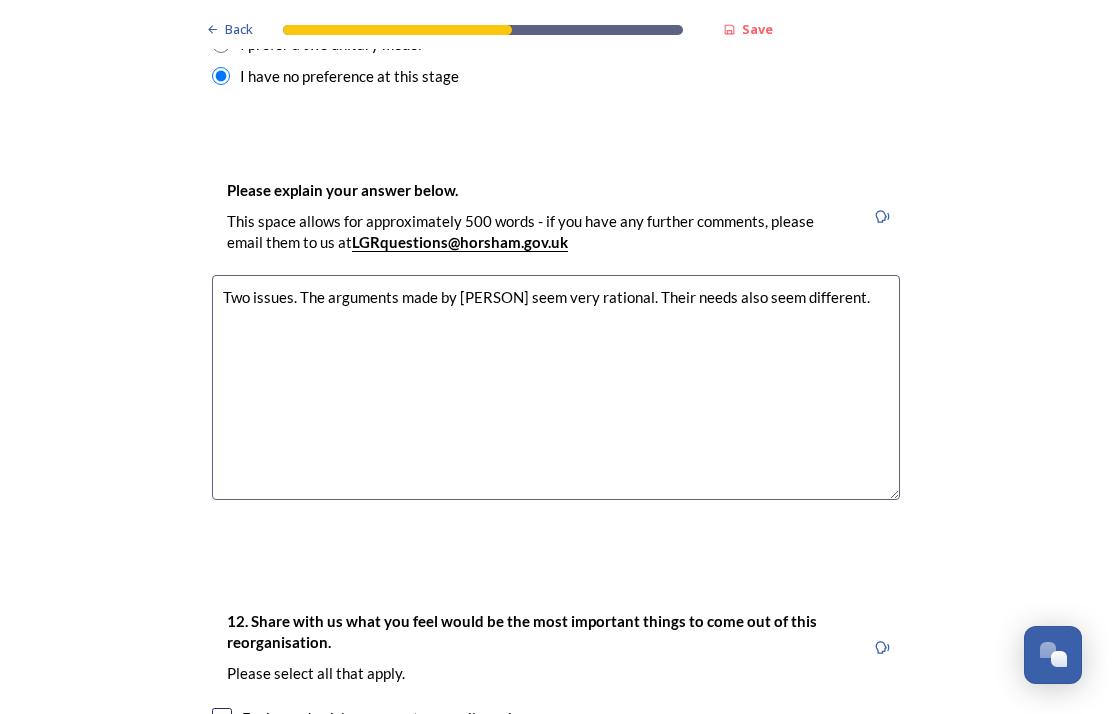 click on "Two issues. The arguments made by [PERSON] seem very rational. Their needs also seem different." at bounding box center [556, 387] 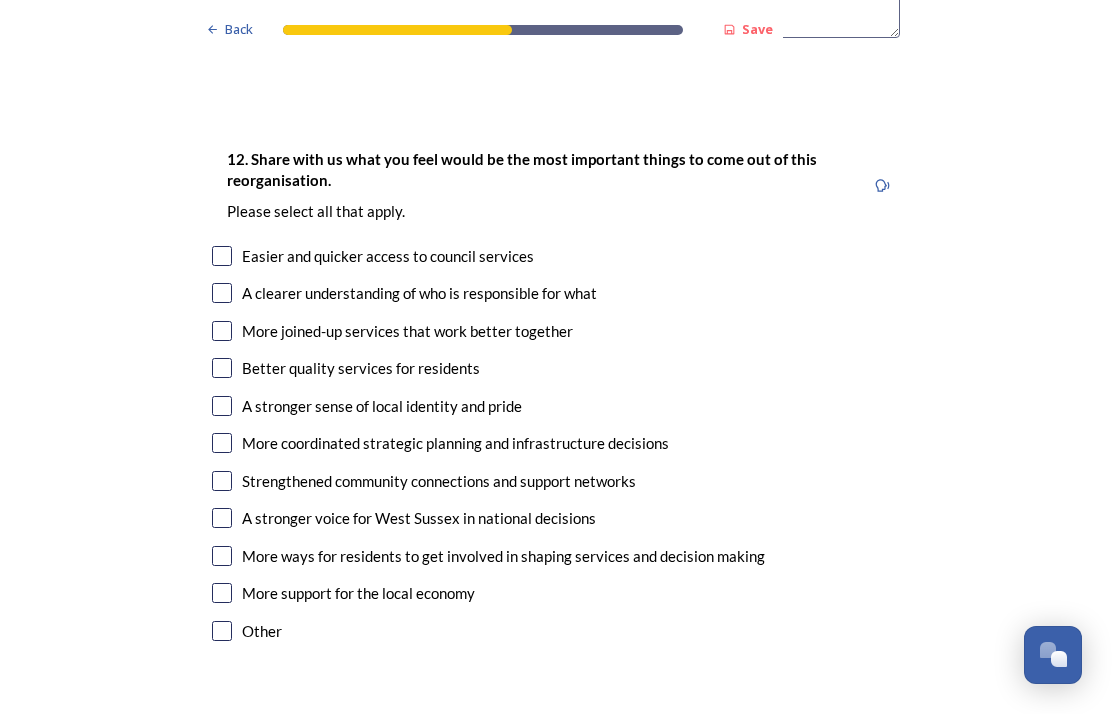 scroll, scrollTop: 3265, scrollLeft: 0, axis: vertical 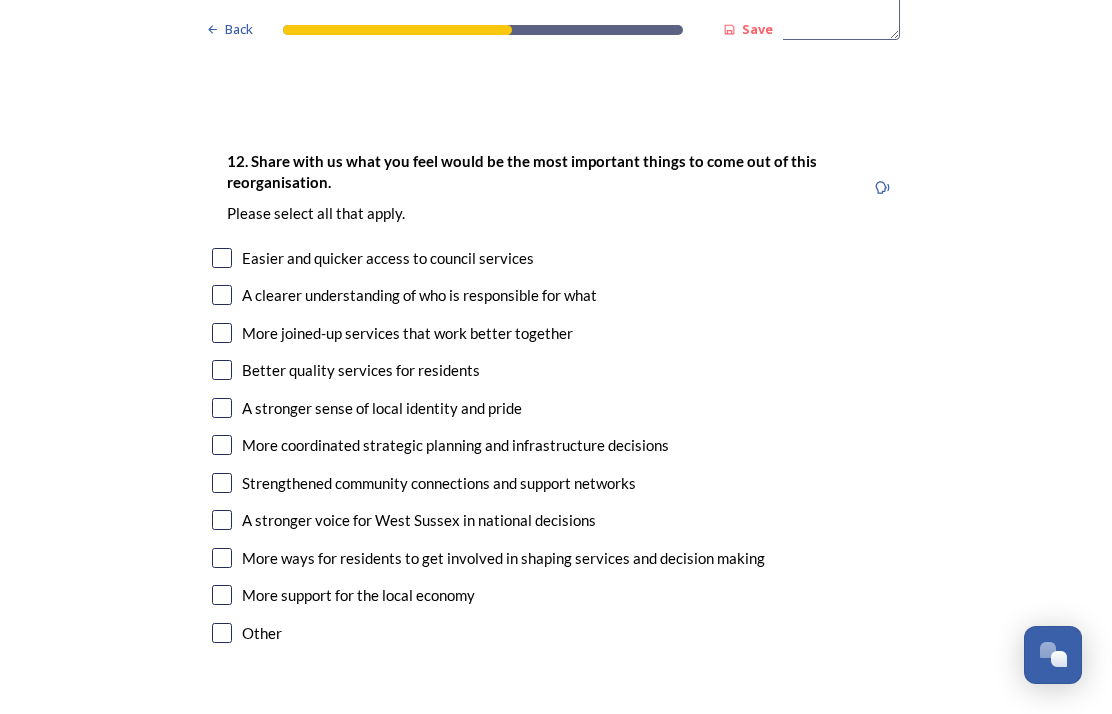 type on "Two issues. The arguments made by [PERSON] seem very rational. Their needs also seem different.
[CITY] is the other anomaly.The other areas do have significant similarities, rural large towns, commuting to [CITY] but with their own development ambitions, how [CITY] fits is unclear. Perhaps a coastal strip could be considered, another two tier option with [PERSON] incorporated into Surrey" 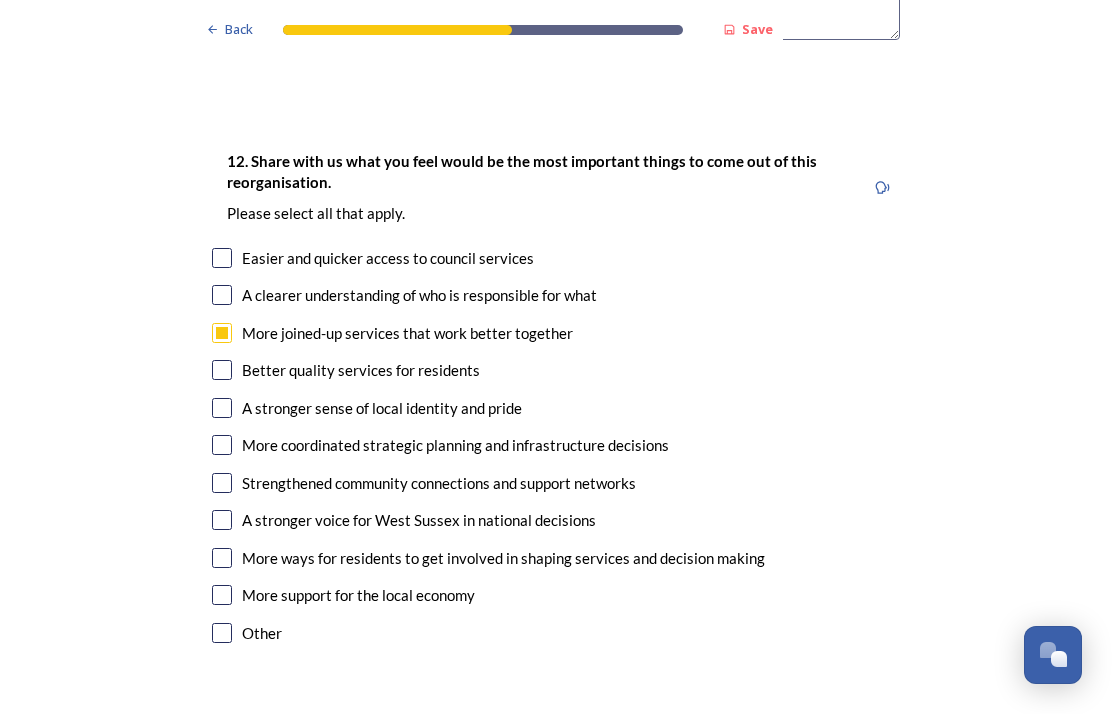 click at bounding box center [222, 370] 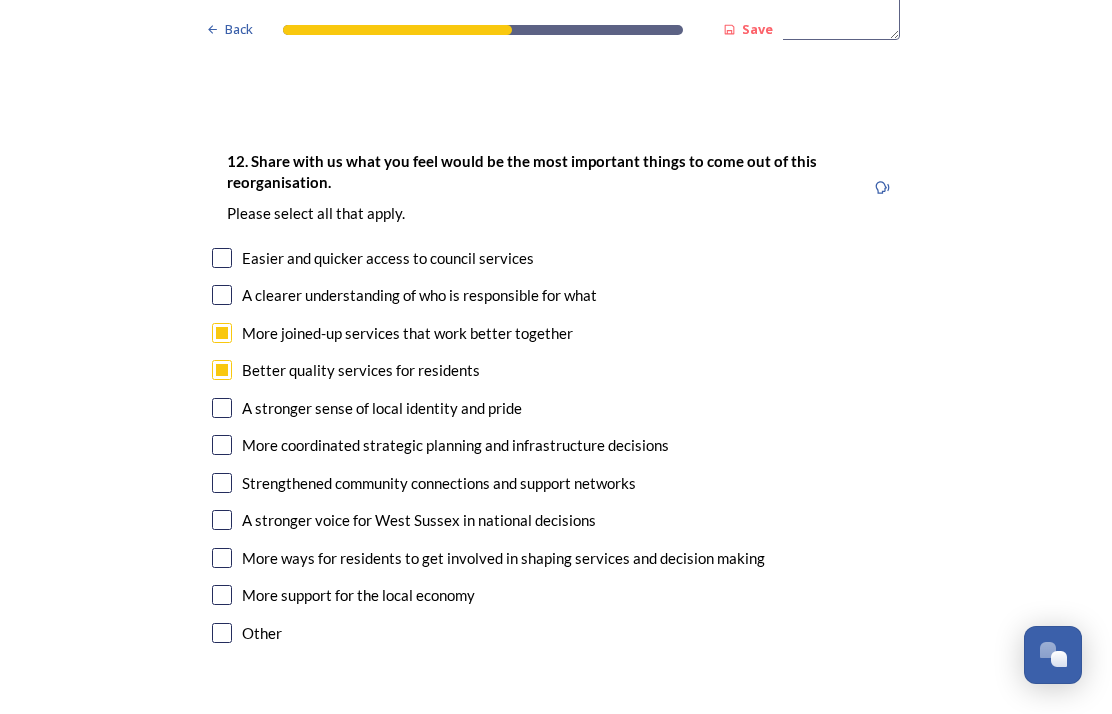 click at bounding box center [222, 445] 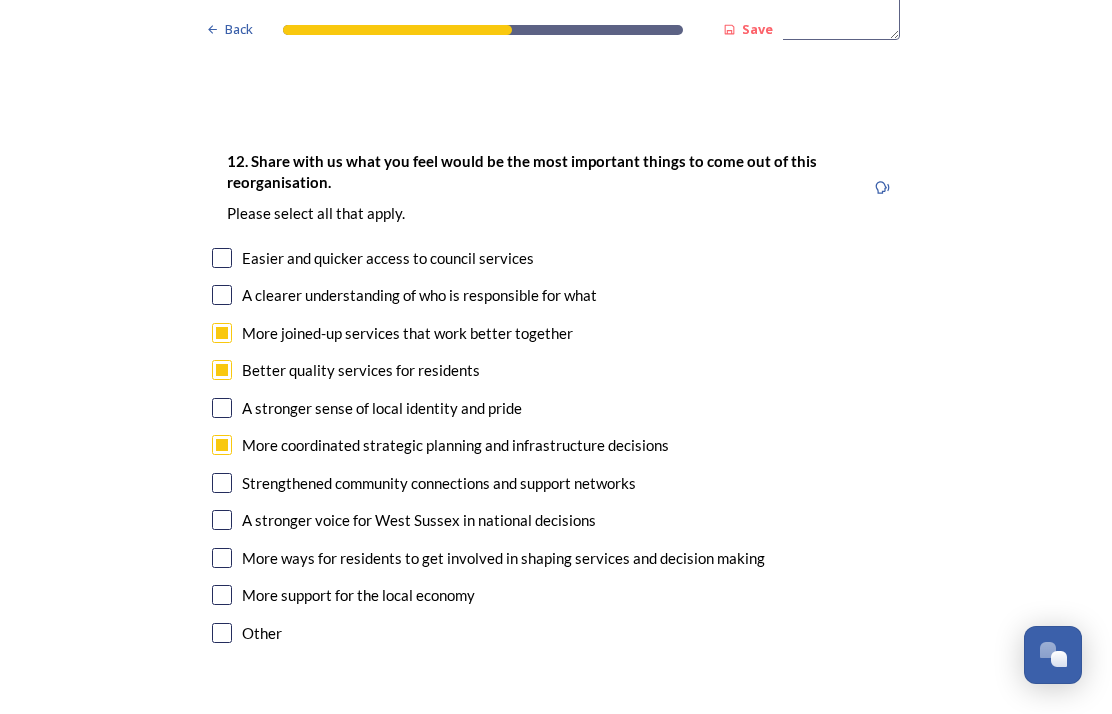 click at bounding box center [222, 595] 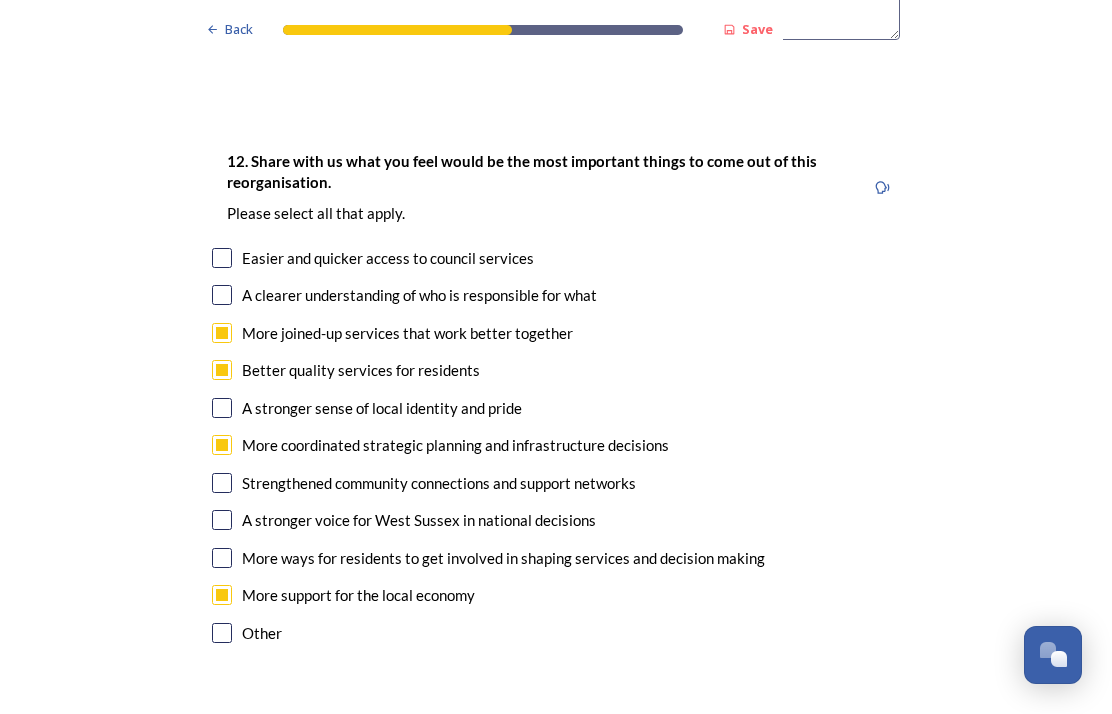 click at bounding box center (222, 258) 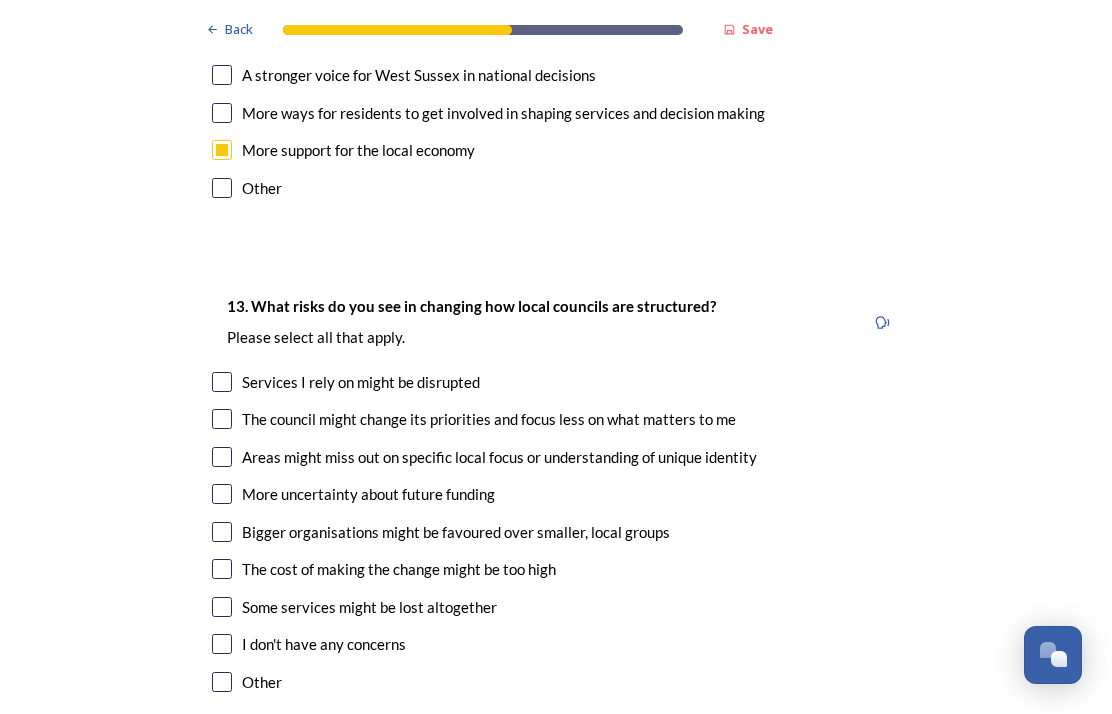 scroll, scrollTop: 3711, scrollLeft: 0, axis: vertical 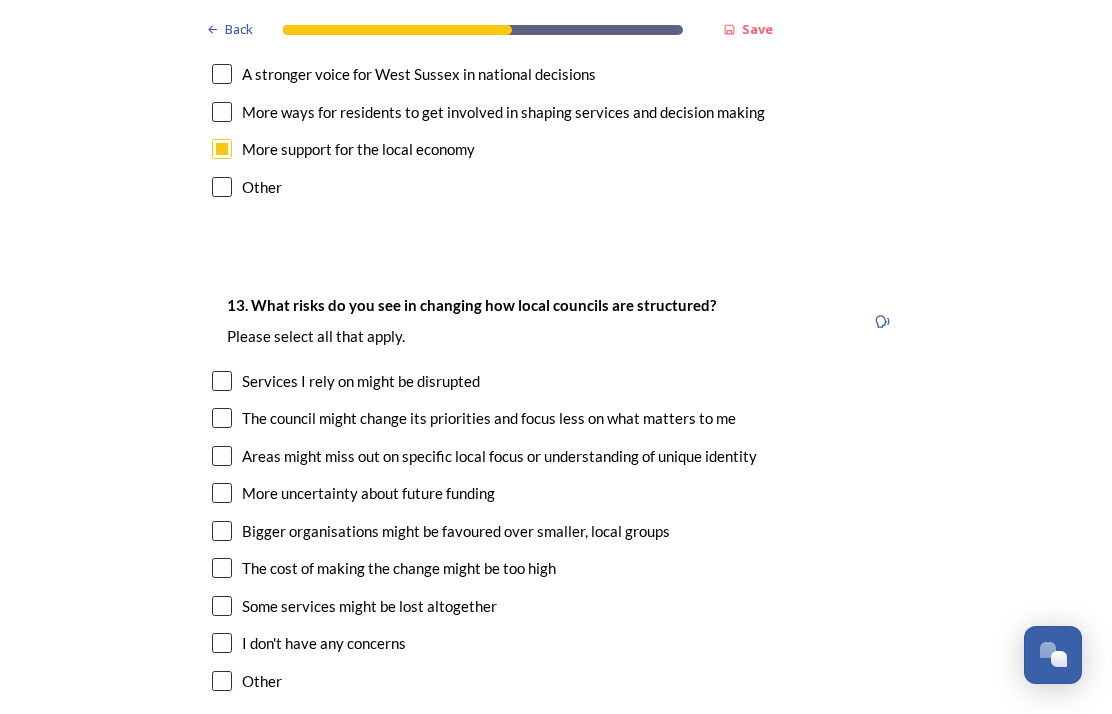 click at bounding box center [222, 493] 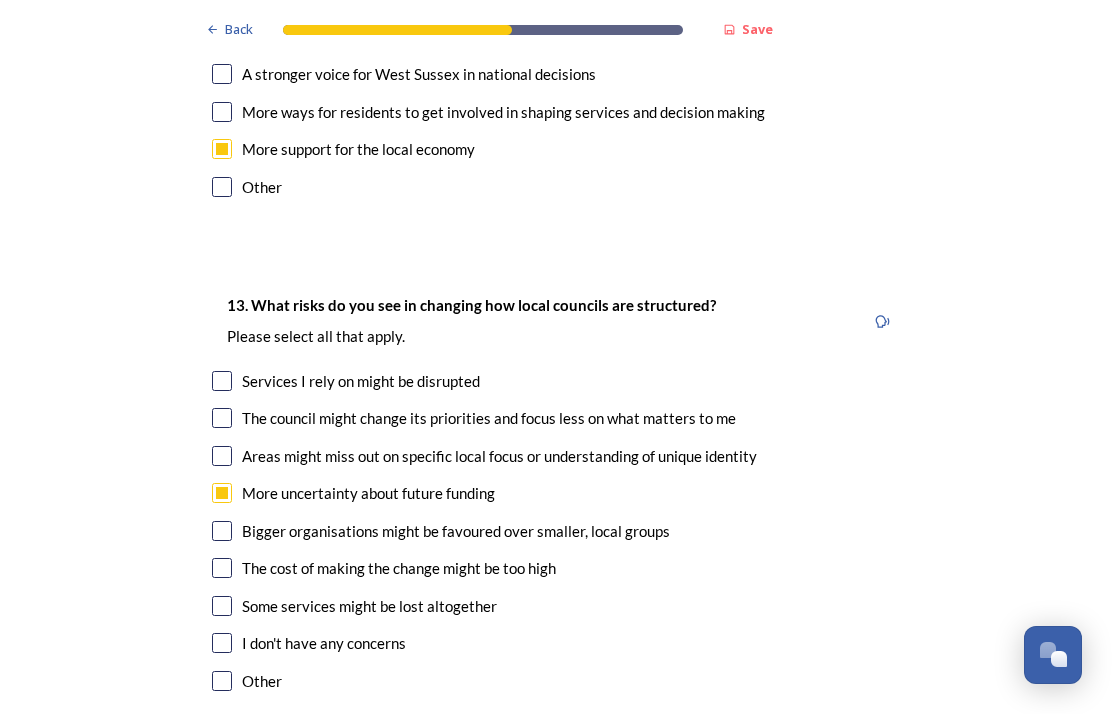click at bounding box center [222, 606] 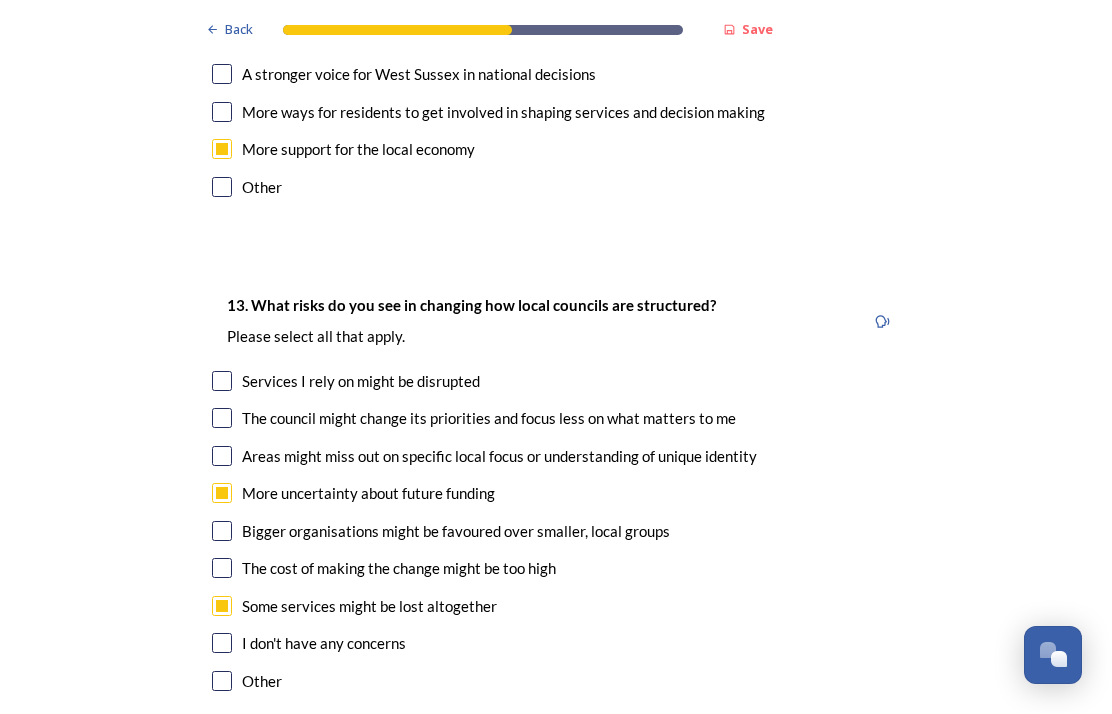 click at bounding box center (222, 456) 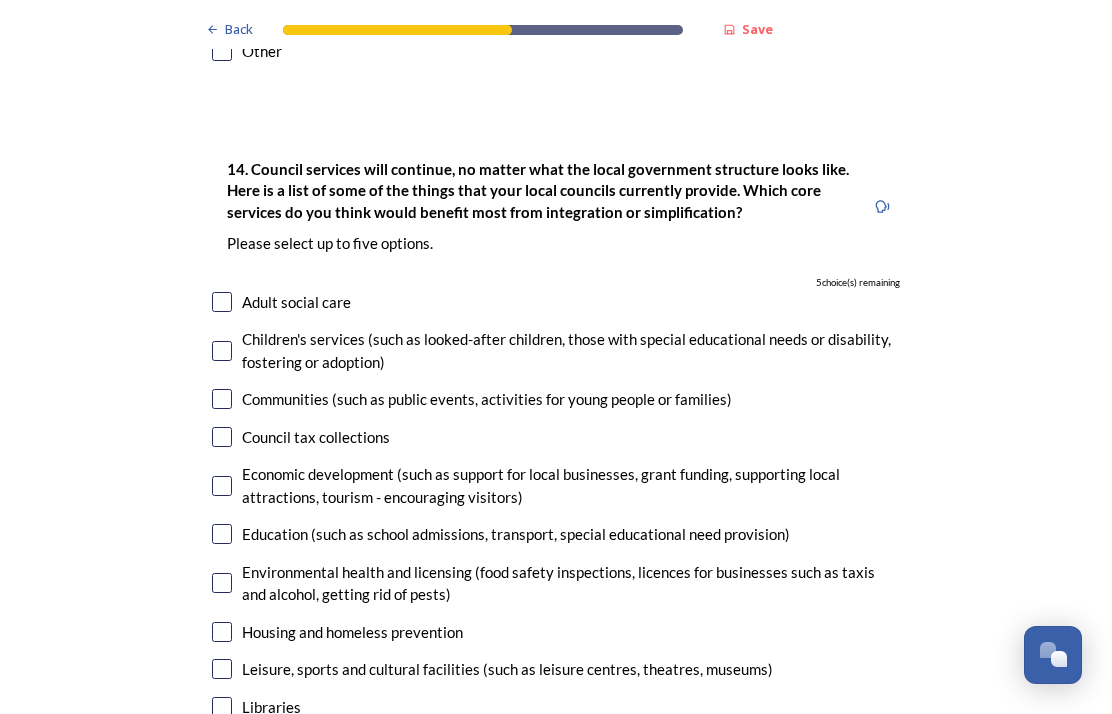 scroll, scrollTop: 4341, scrollLeft: 0, axis: vertical 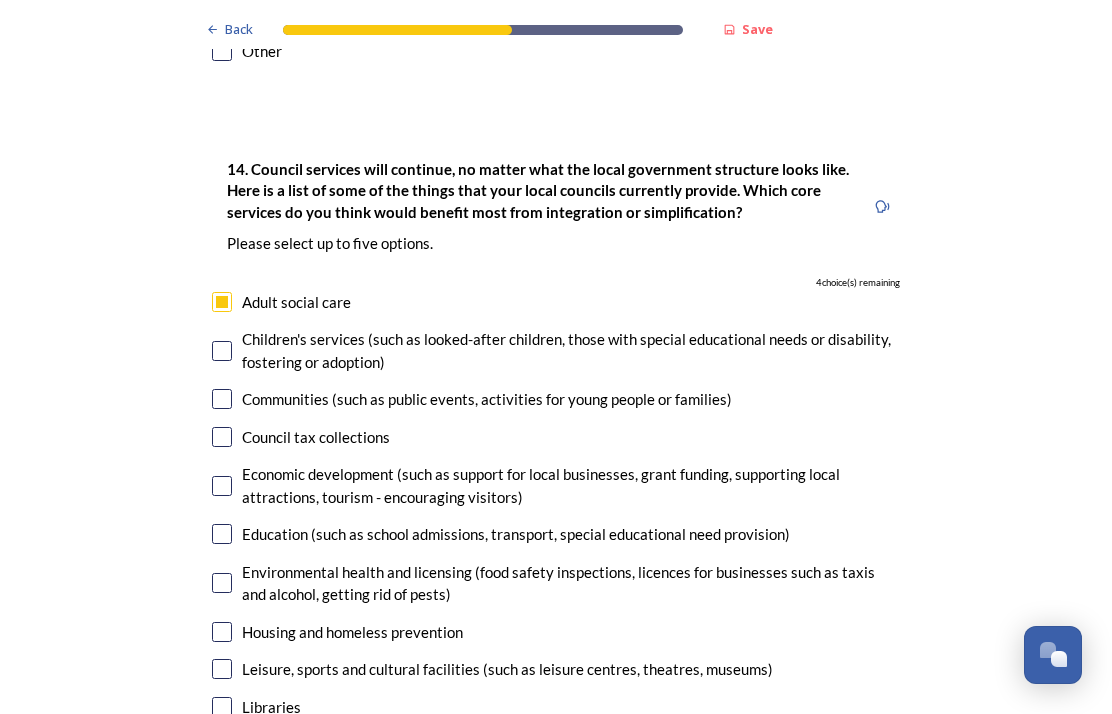 click at bounding box center (222, 351) 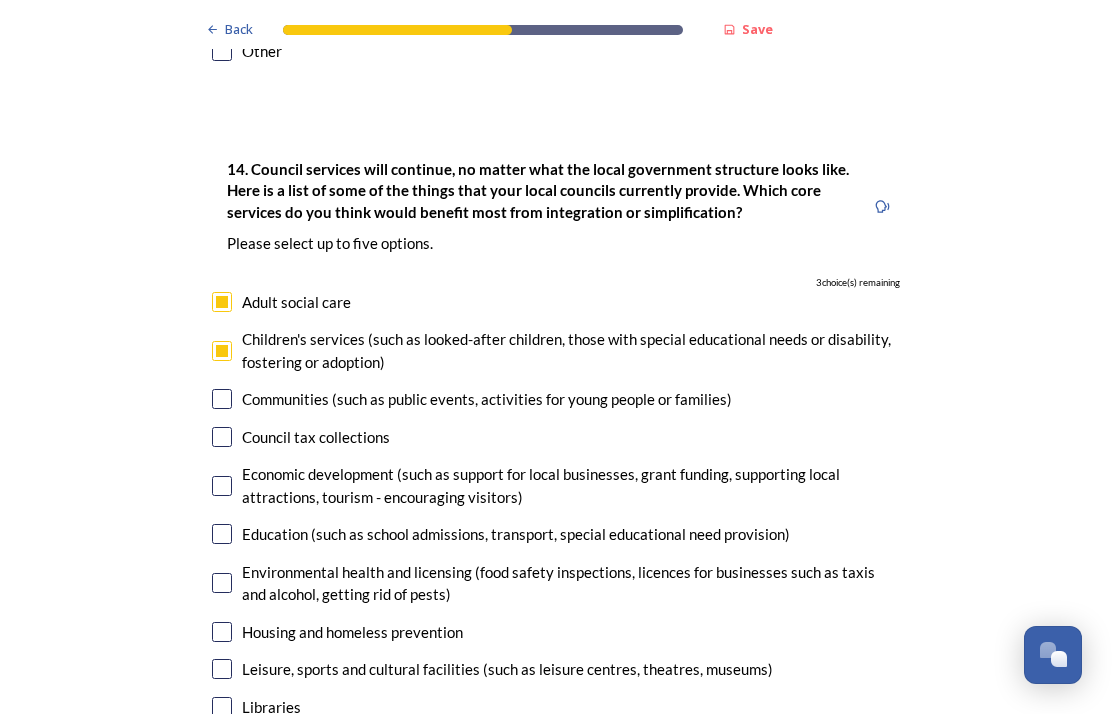 click at bounding box center (222, 437) 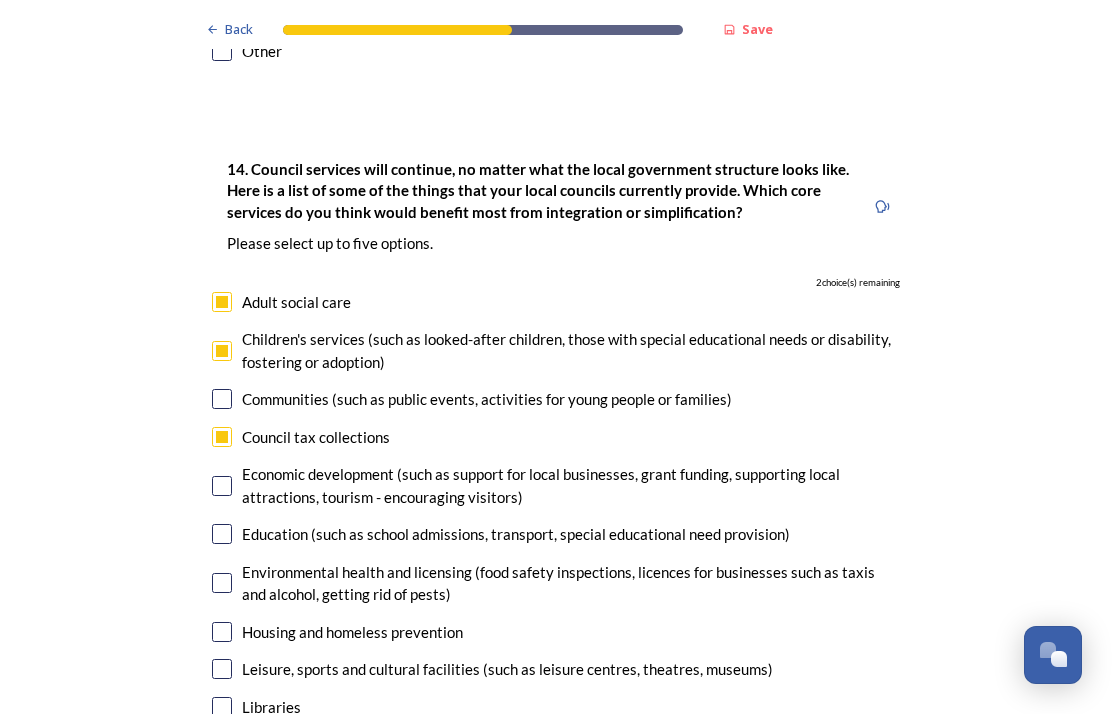 click at bounding box center (222, 534) 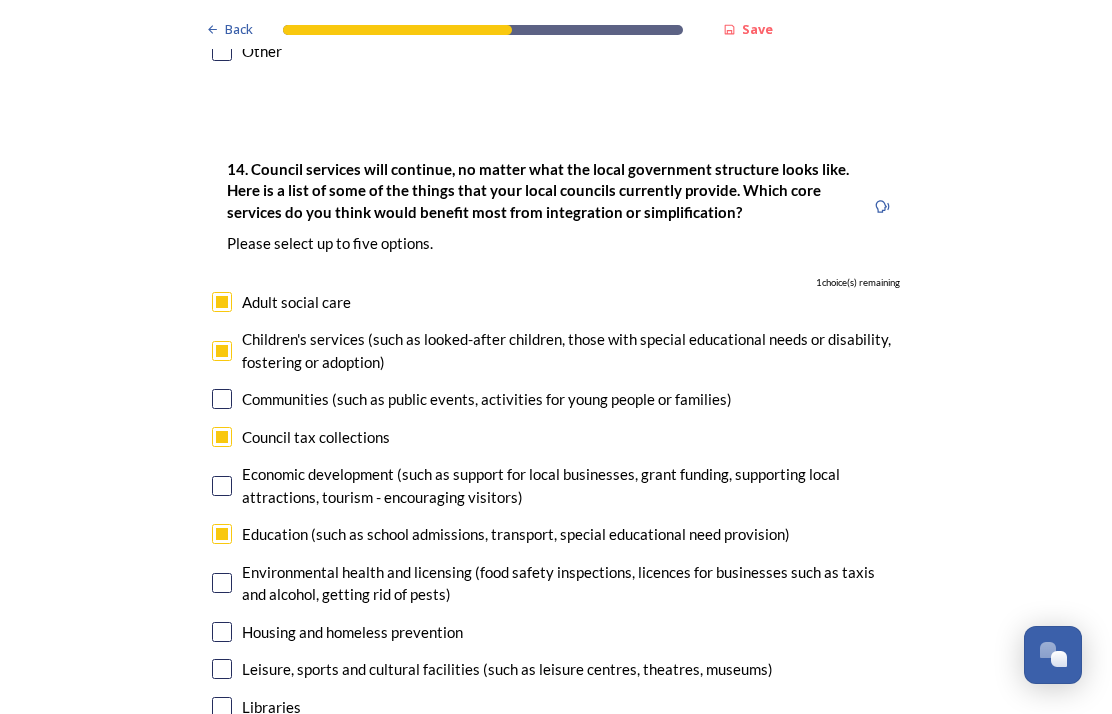 click at bounding box center (222, 632) 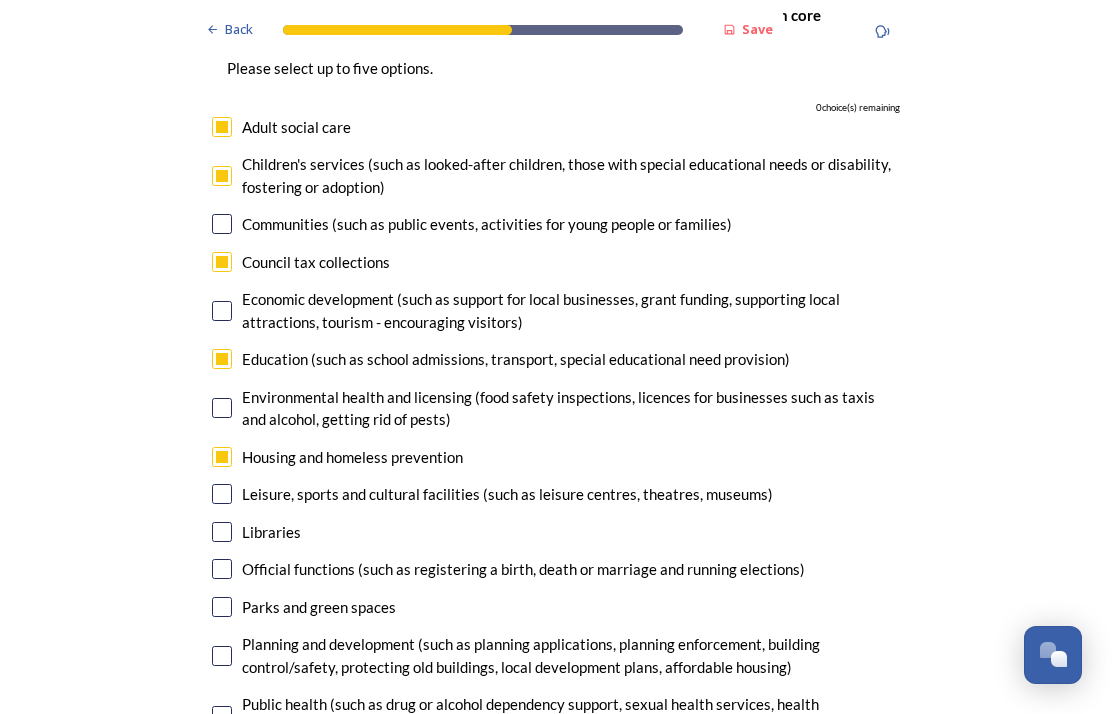 scroll, scrollTop: 4517, scrollLeft: 0, axis: vertical 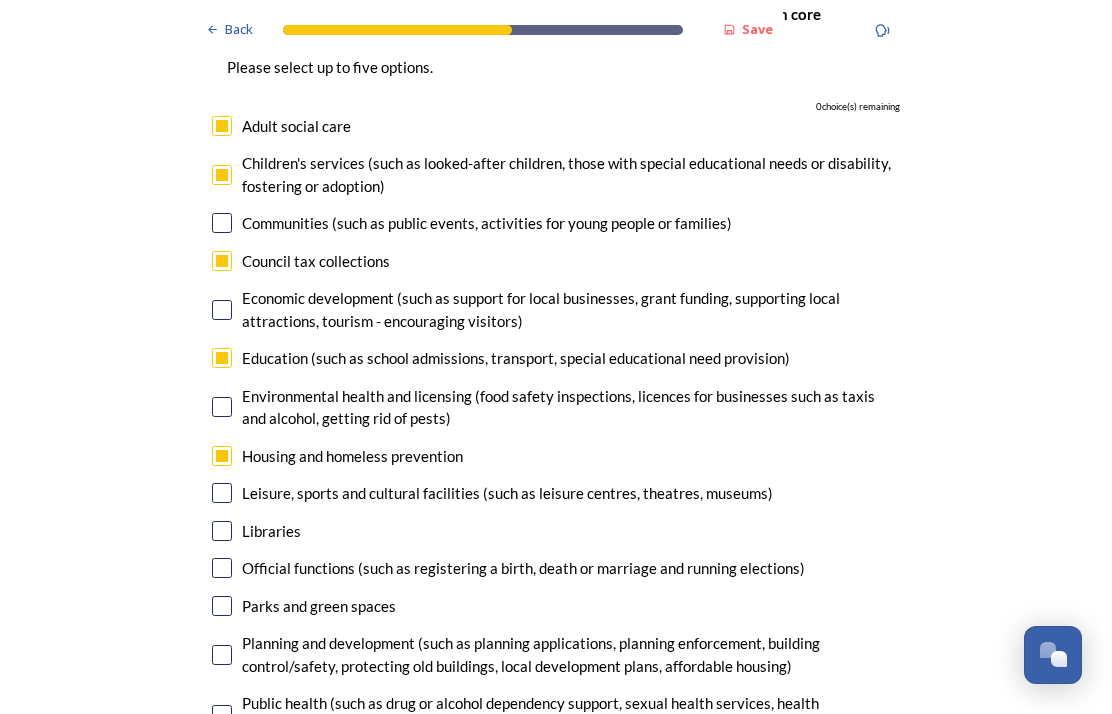 click at bounding box center (222, 606) 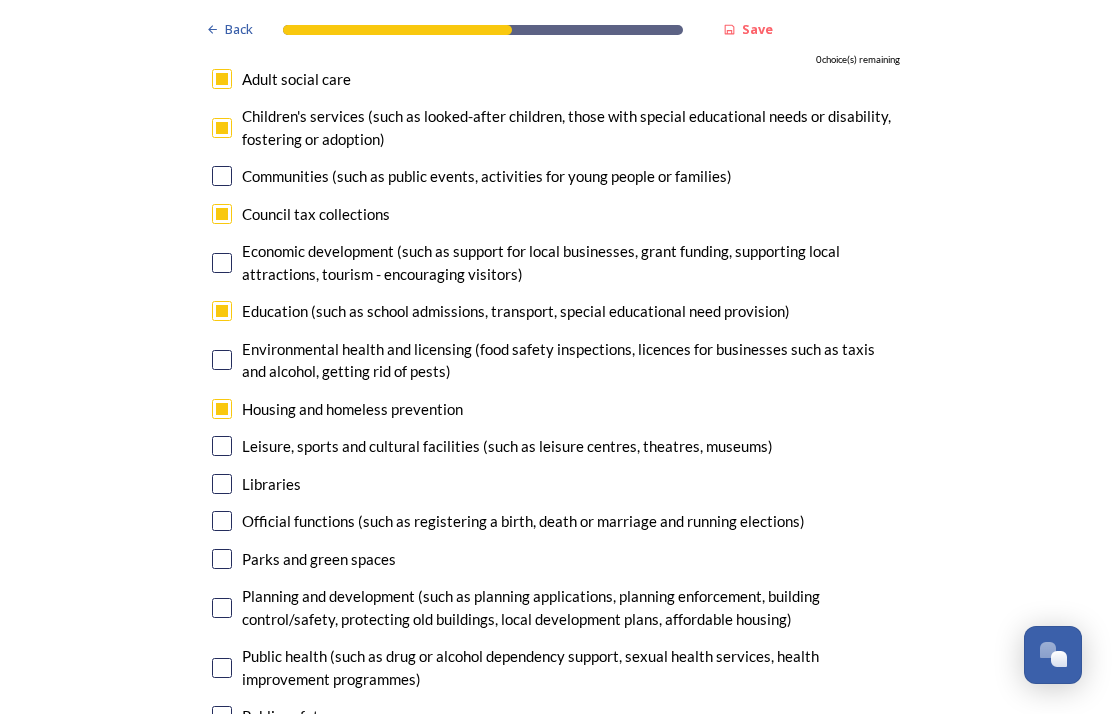 scroll, scrollTop: 4562, scrollLeft: 0, axis: vertical 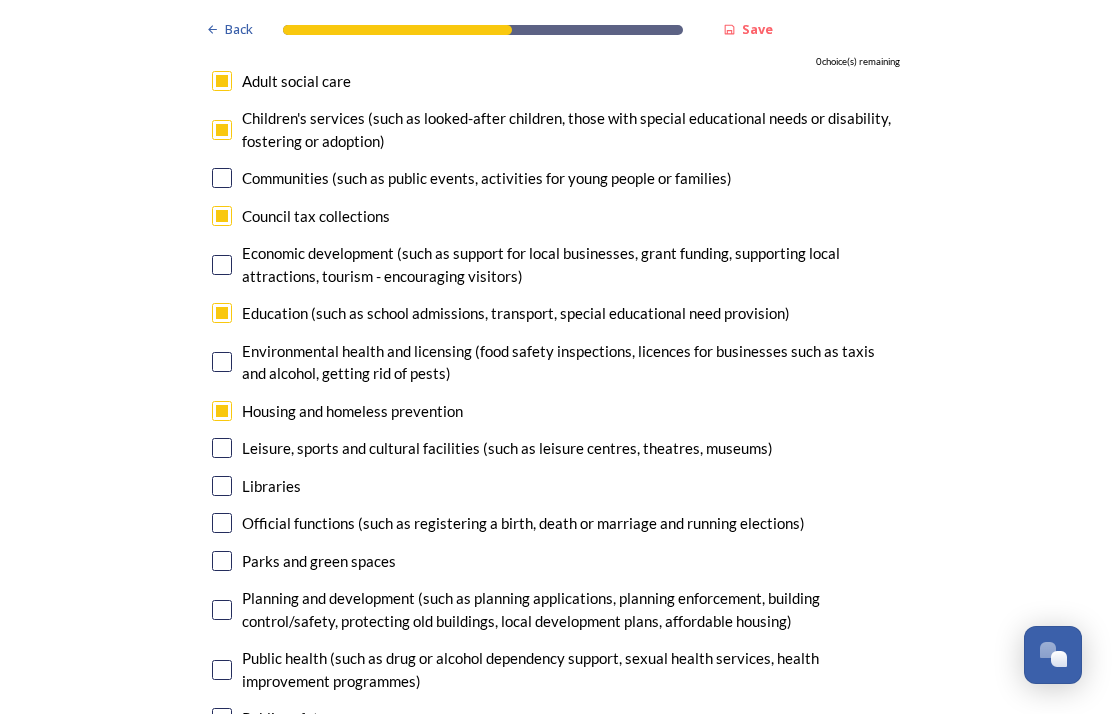 click at bounding box center [222, 561] 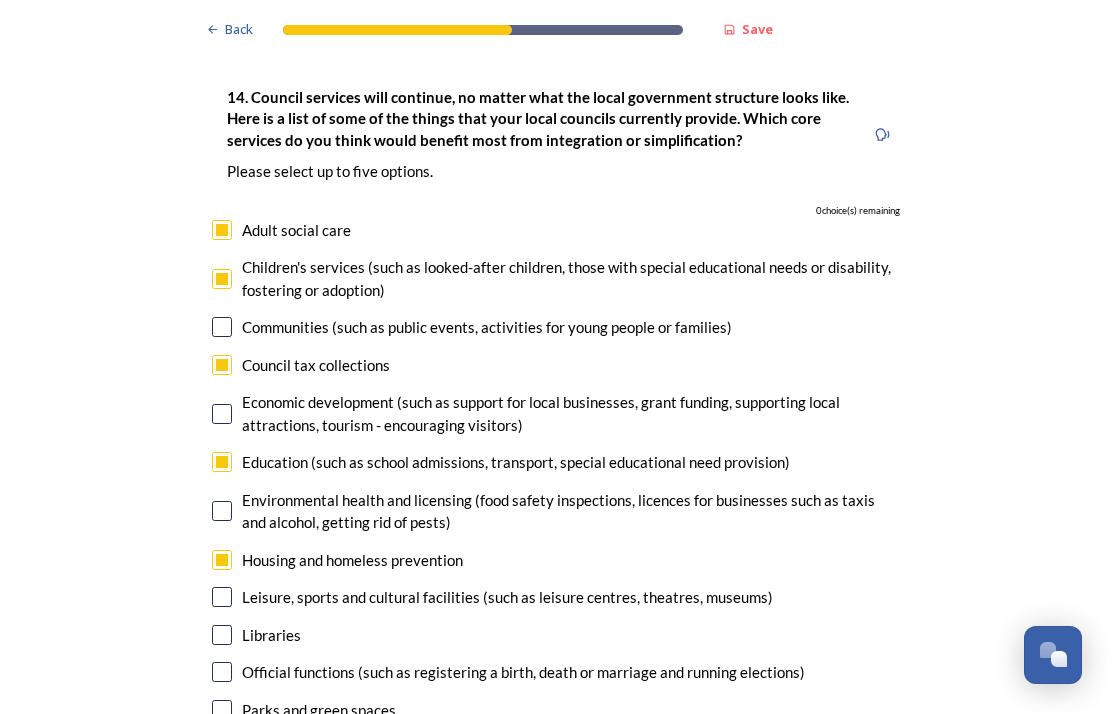 scroll, scrollTop: 4412, scrollLeft: 0, axis: vertical 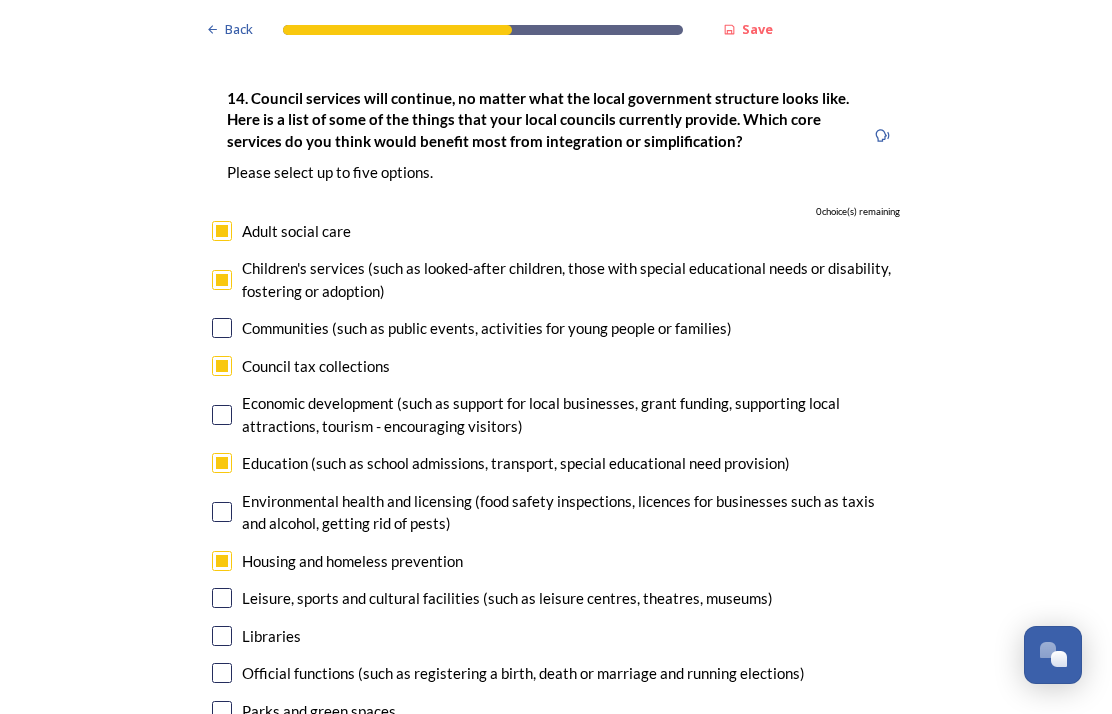 click at bounding box center [222, 280] 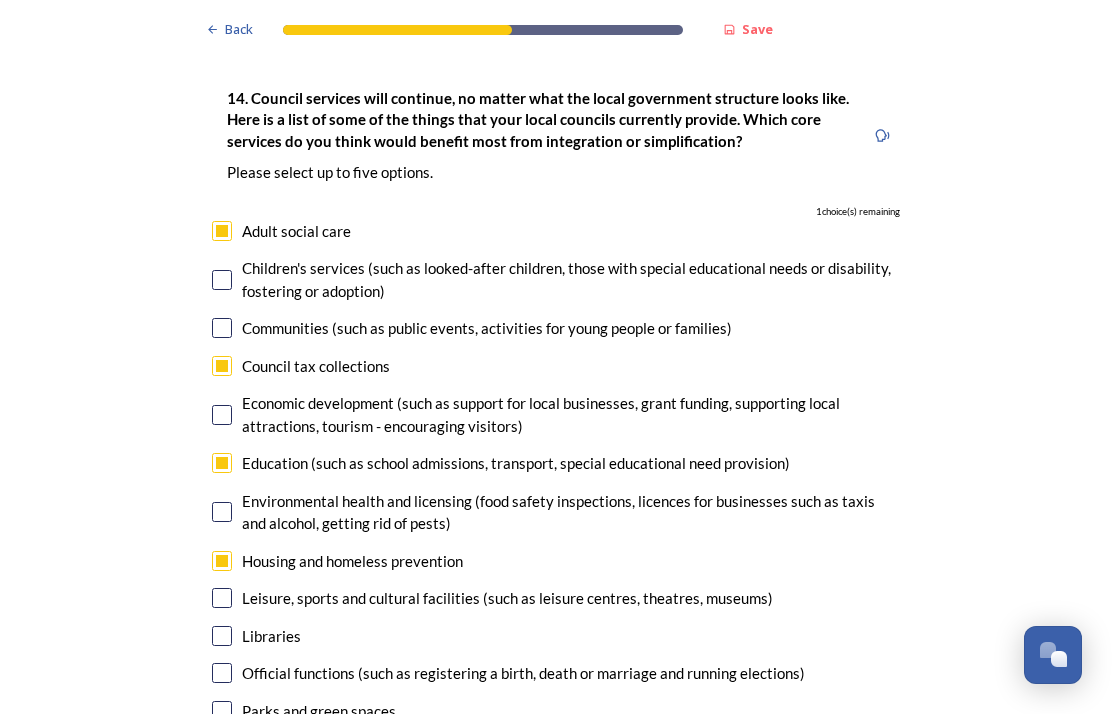 click on "Back Save Prioritising future services As explained on our  Shaping West Sussex hub , Local Government Reorganisation for West Sussex means that the county, district and borough councils will be replaced with one, or more than one, single-tier council (referred to as a unitary council) to deliver all your services.  Options currently being explored within West Sussex are detailed on our  hub , but map visuals can be found below. A single county unitary , bringing the County Council and all seven District and Borough Councils services together to form a new unitary council for West Sussex. Single unitary model (You can enlarge this map by clicking on the square expand icon in the top right of the image) Two unitary option, variation 1  -   one unitary combining Arun, Chichester and Worthing footprints and one unitary combining Adur, [PERSON], Horsham, and Mid-Sussex footprints. Two unitary model variation 1 (You can enlarge this map by clicking on the square expand icon in the top right of the image) * Other 1" at bounding box center (556, -1104) 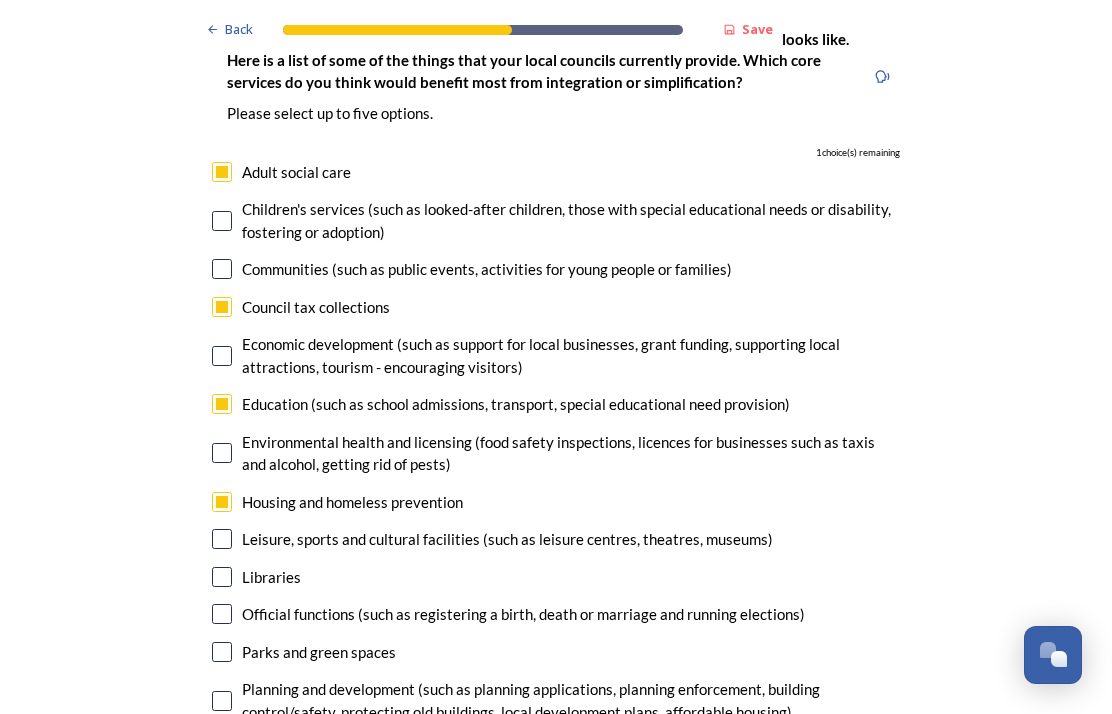 scroll, scrollTop: 4466, scrollLeft: 0, axis: vertical 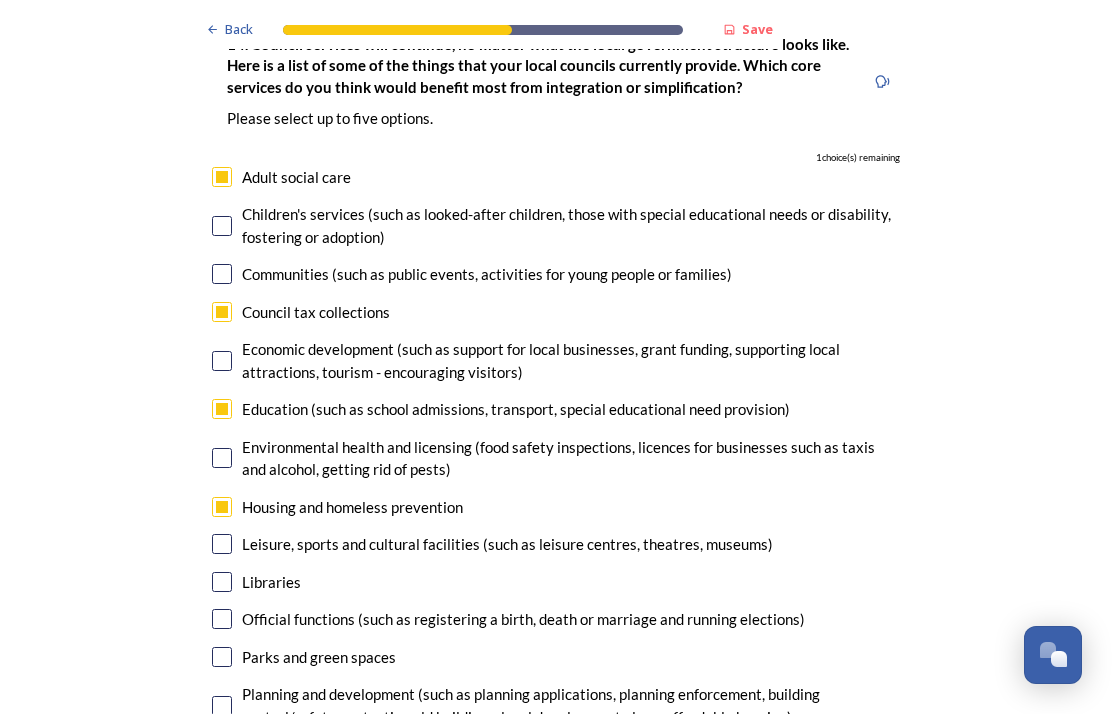 click at bounding box center (222, 657) 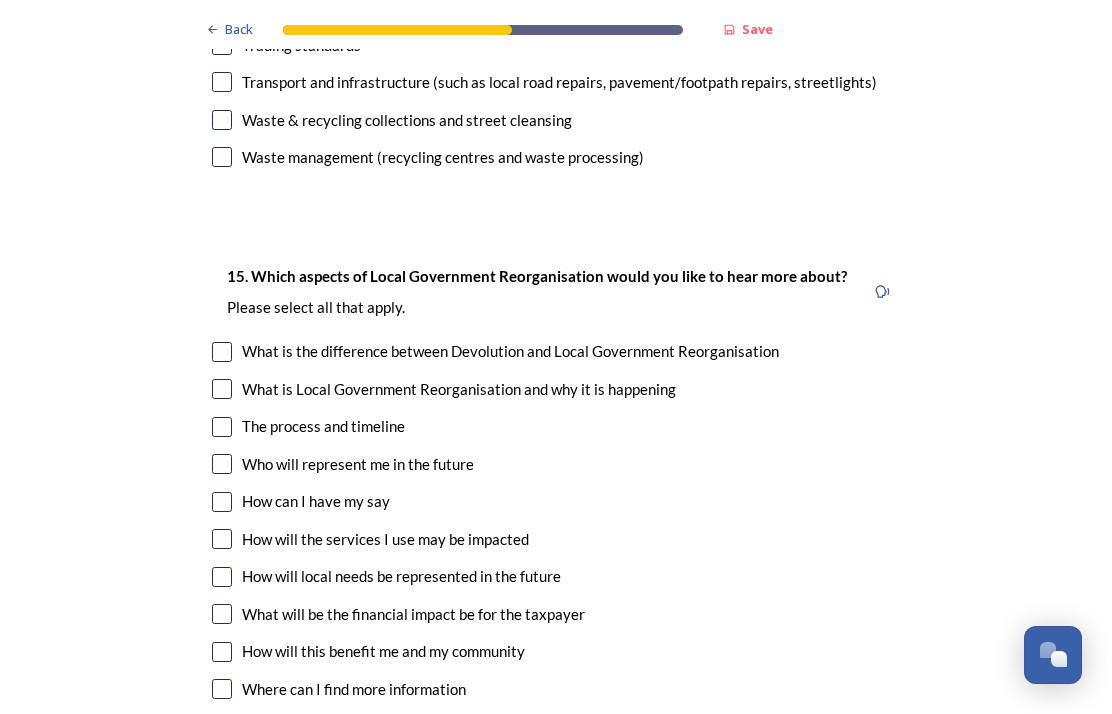 scroll, scrollTop: 5273, scrollLeft: 0, axis: vertical 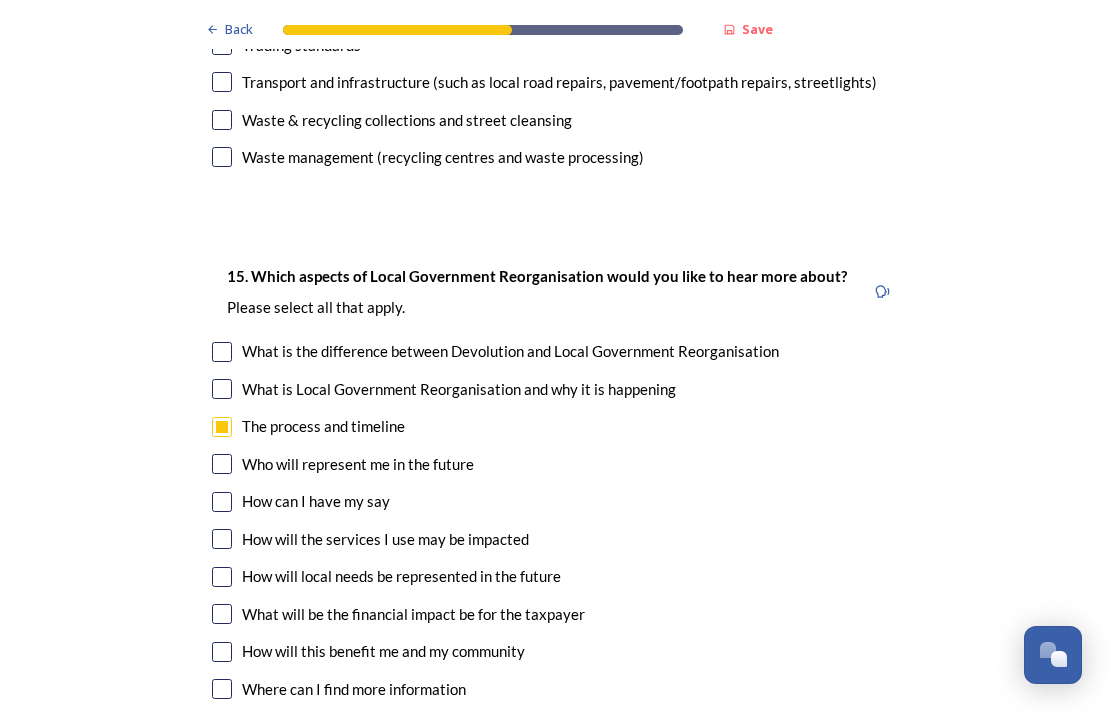 click at bounding box center [222, 539] 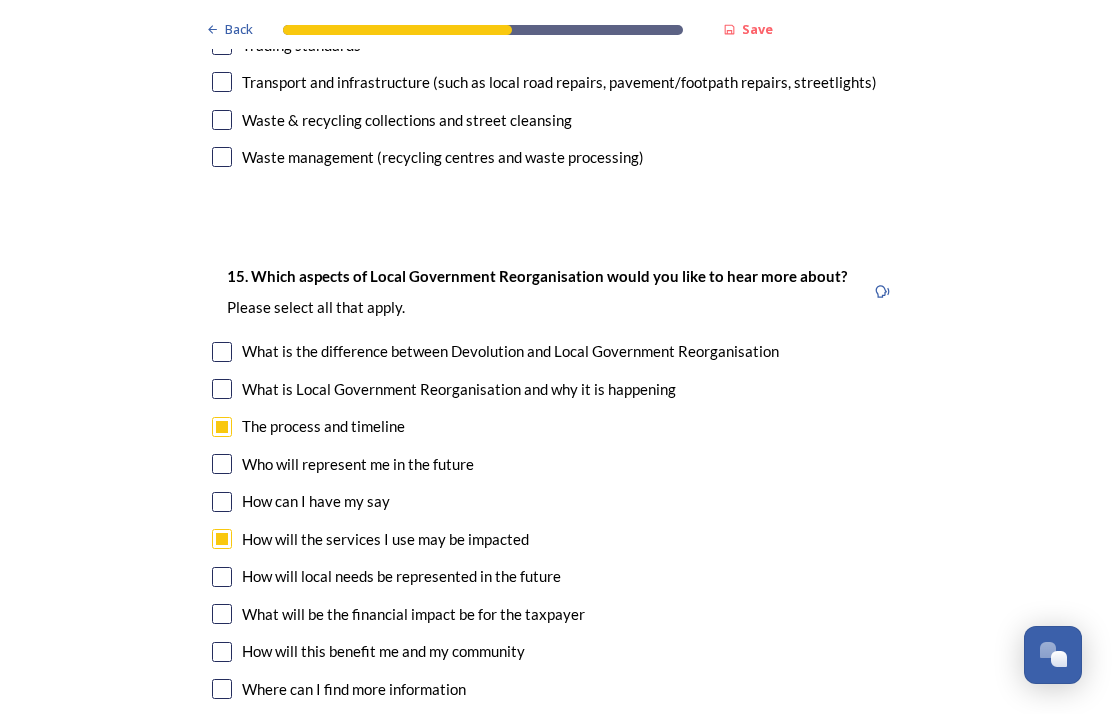 click at bounding box center [222, 577] 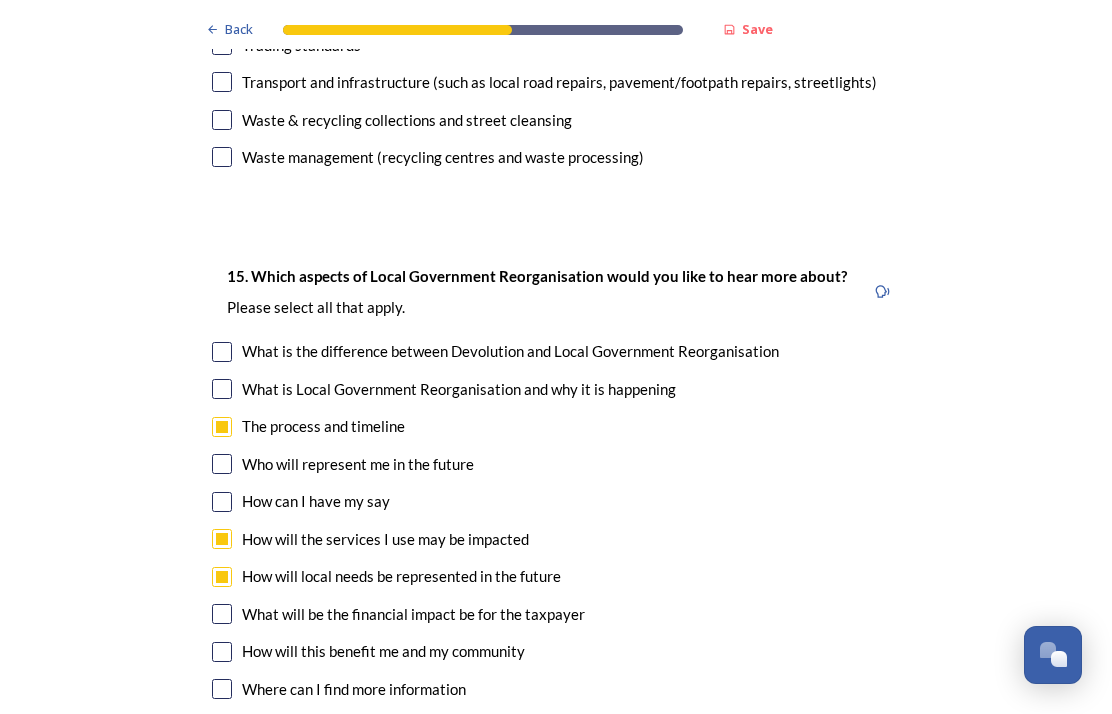 click at bounding box center (222, 614) 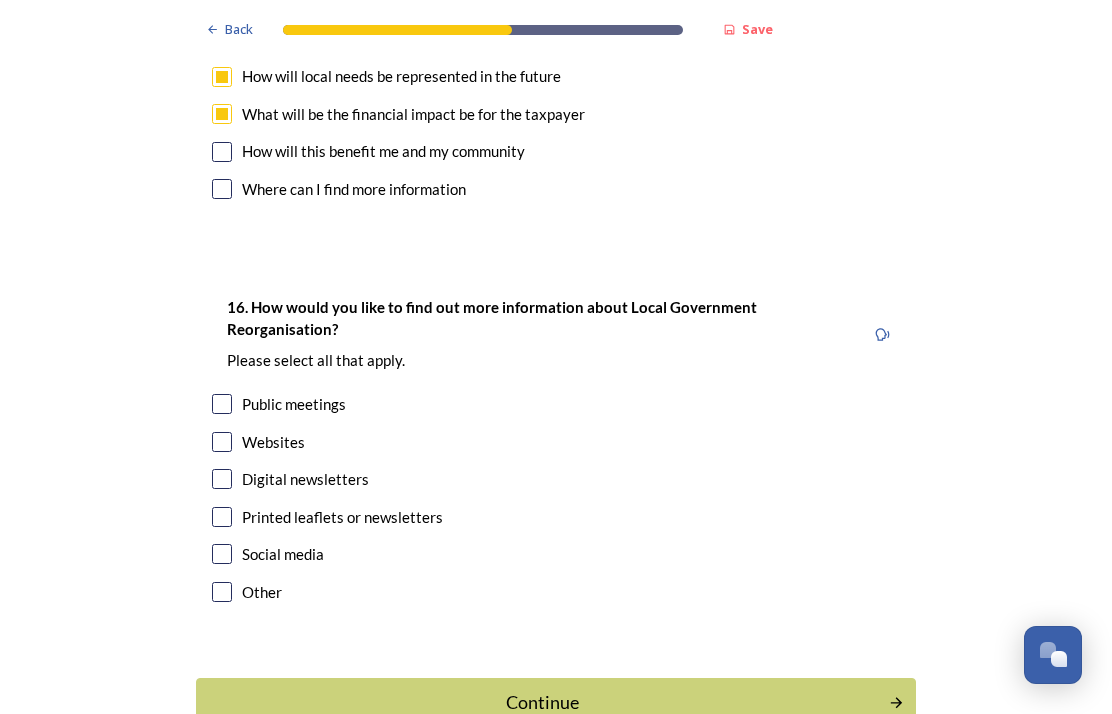scroll, scrollTop: 5771, scrollLeft: 0, axis: vertical 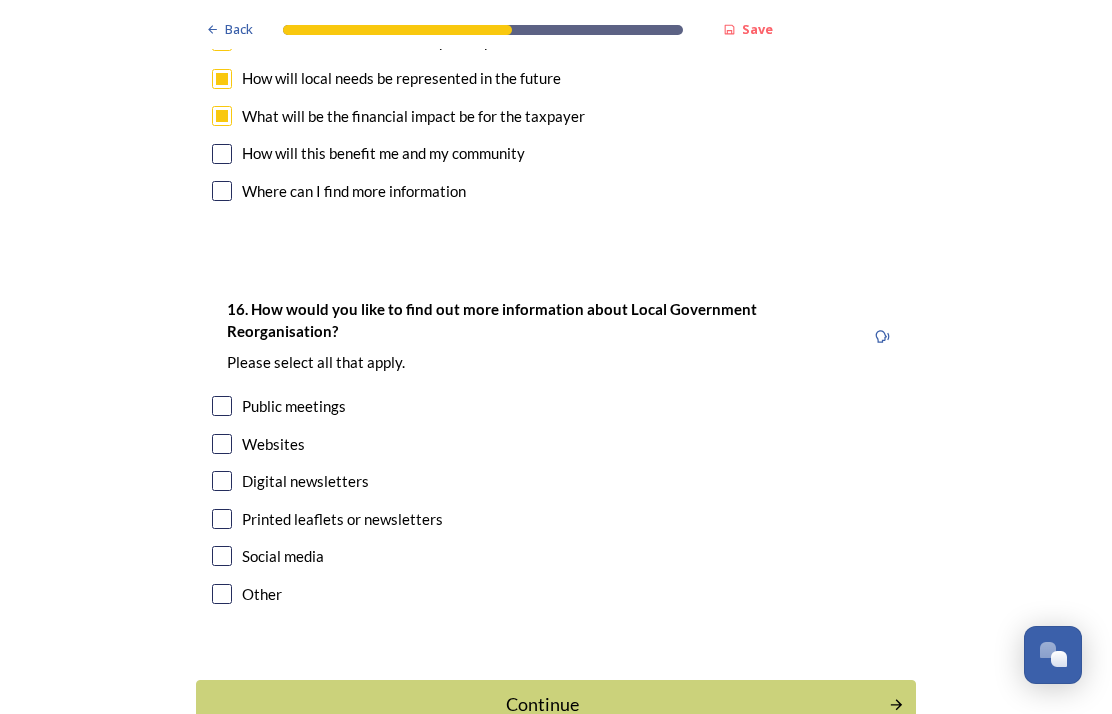 click at bounding box center [222, 444] 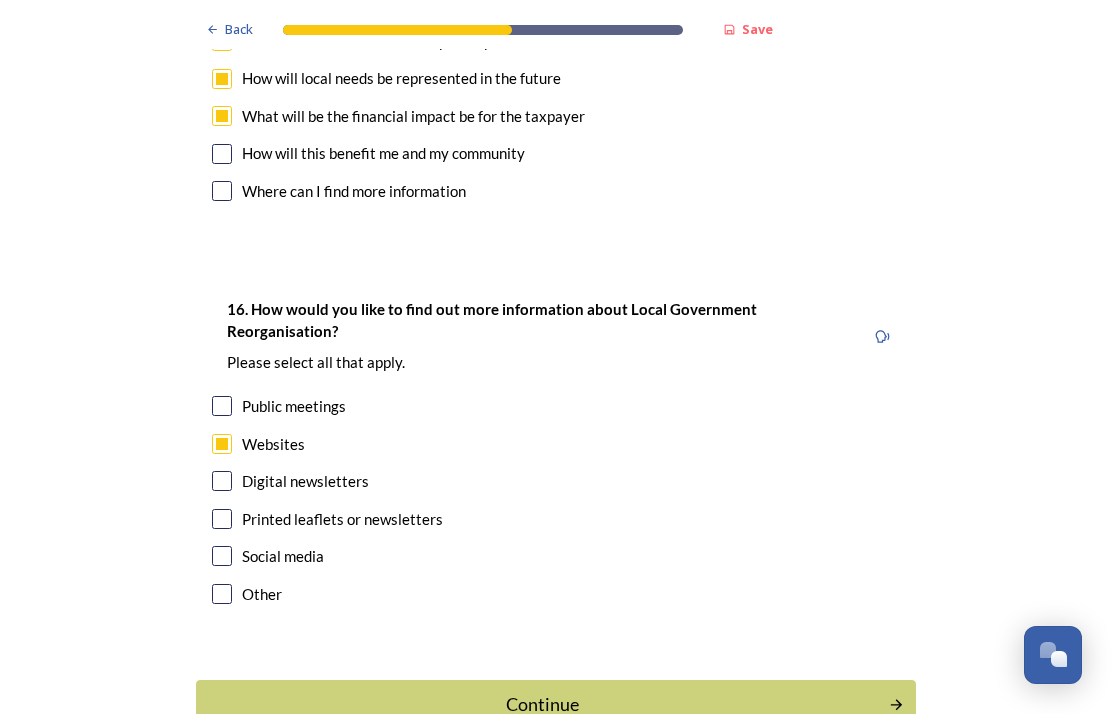 click at bounding box center (222, 481) 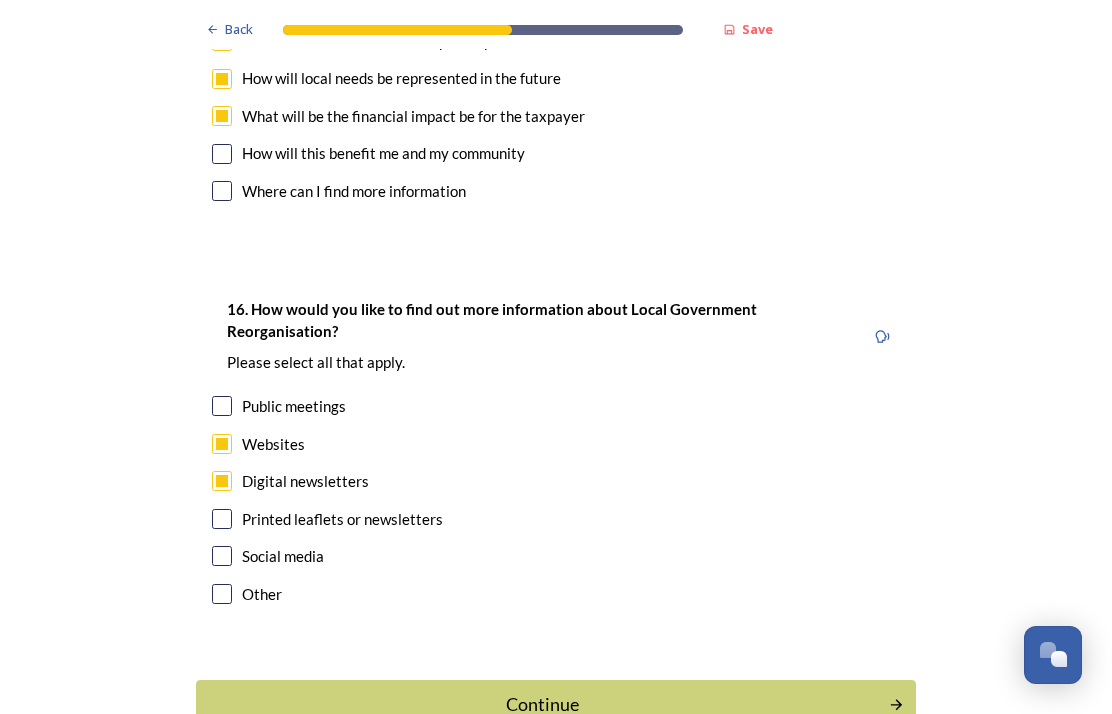 click on "Continue" at bounding box center [542, 704] 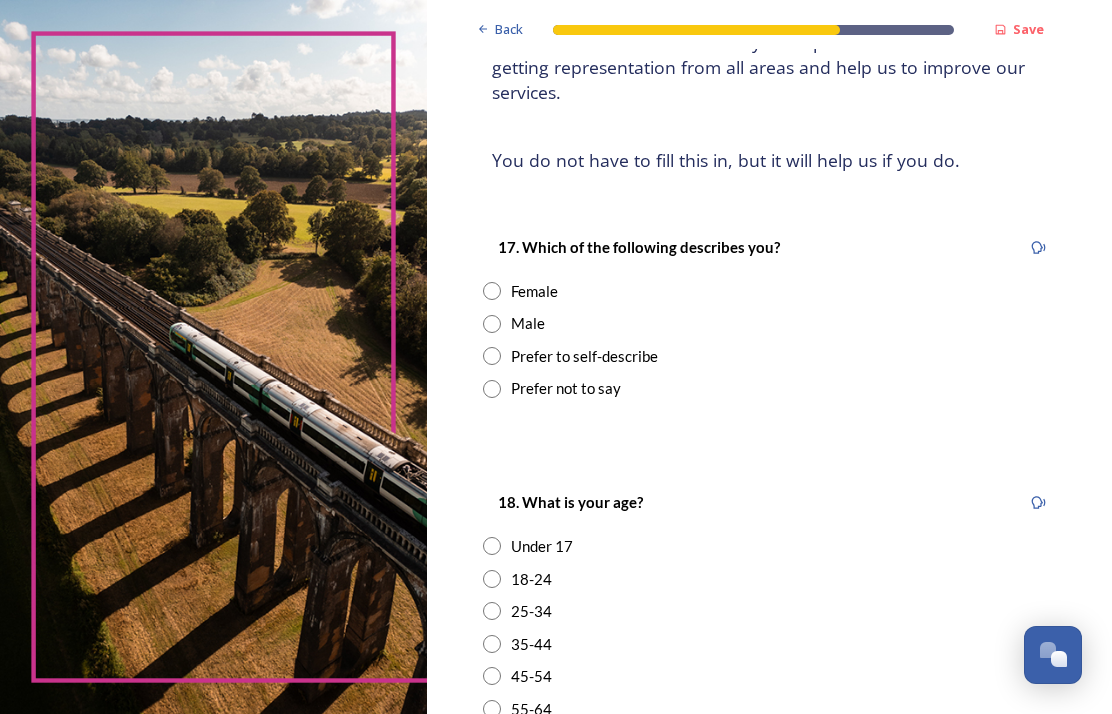 scroll, scrollTop: 243, scrollLeft: 0, axis: vertical 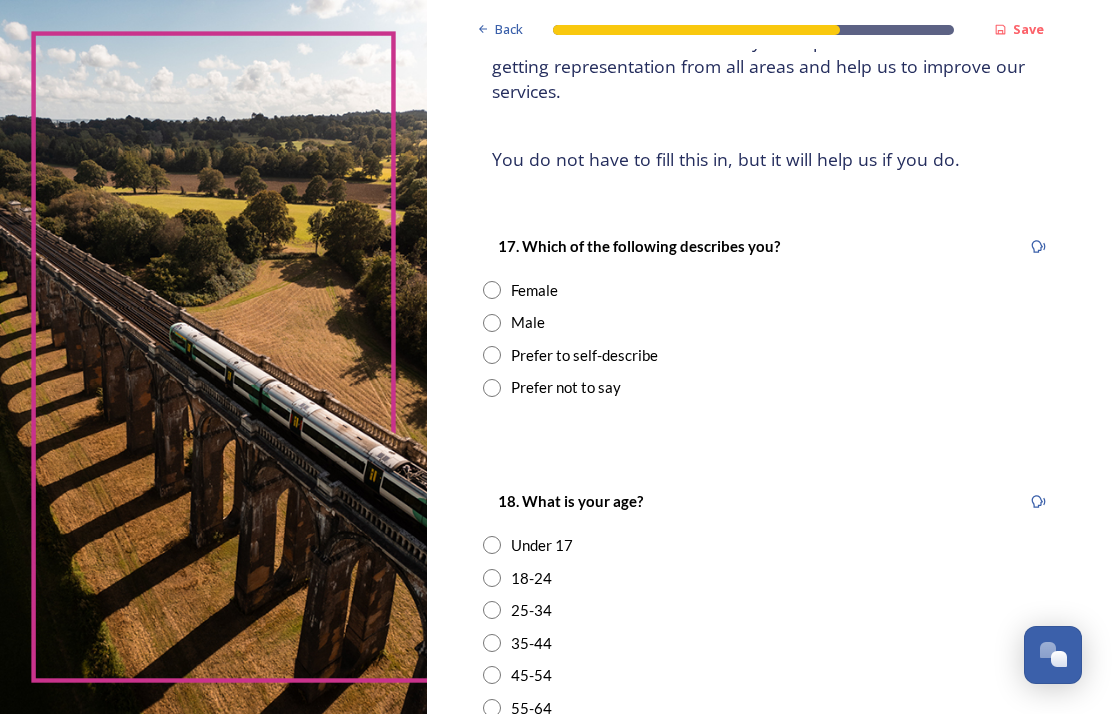 click at bounding box center [492, 323] 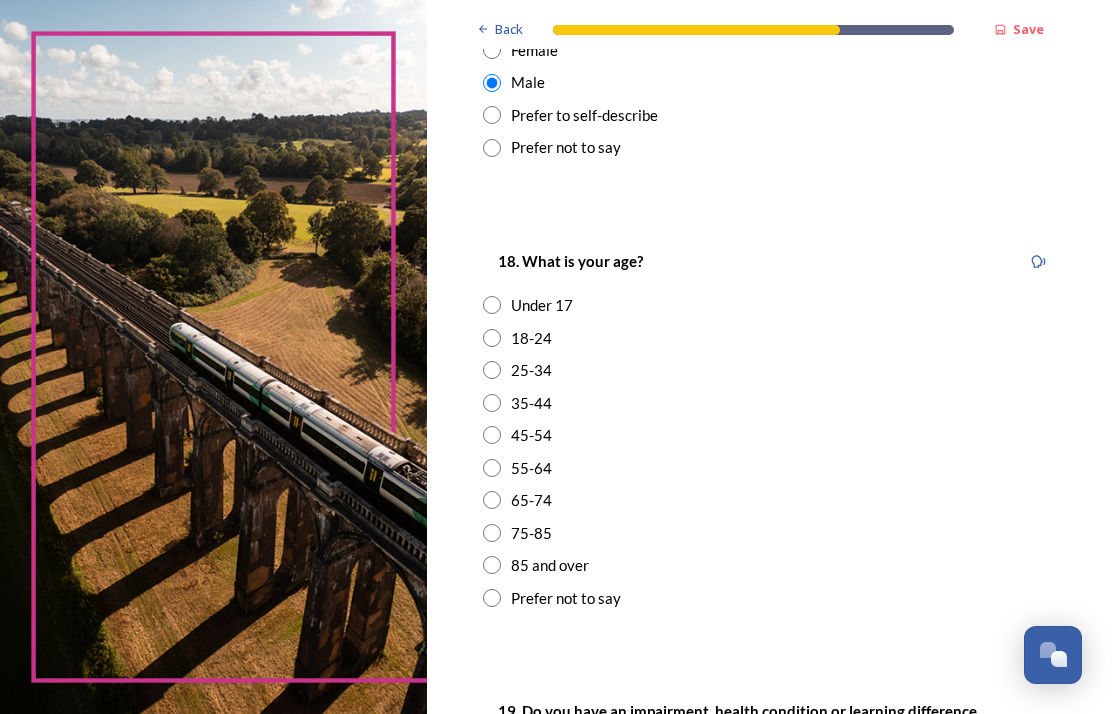scroll, scrollTop: 479, scrollLeft: 0, axis: vertical 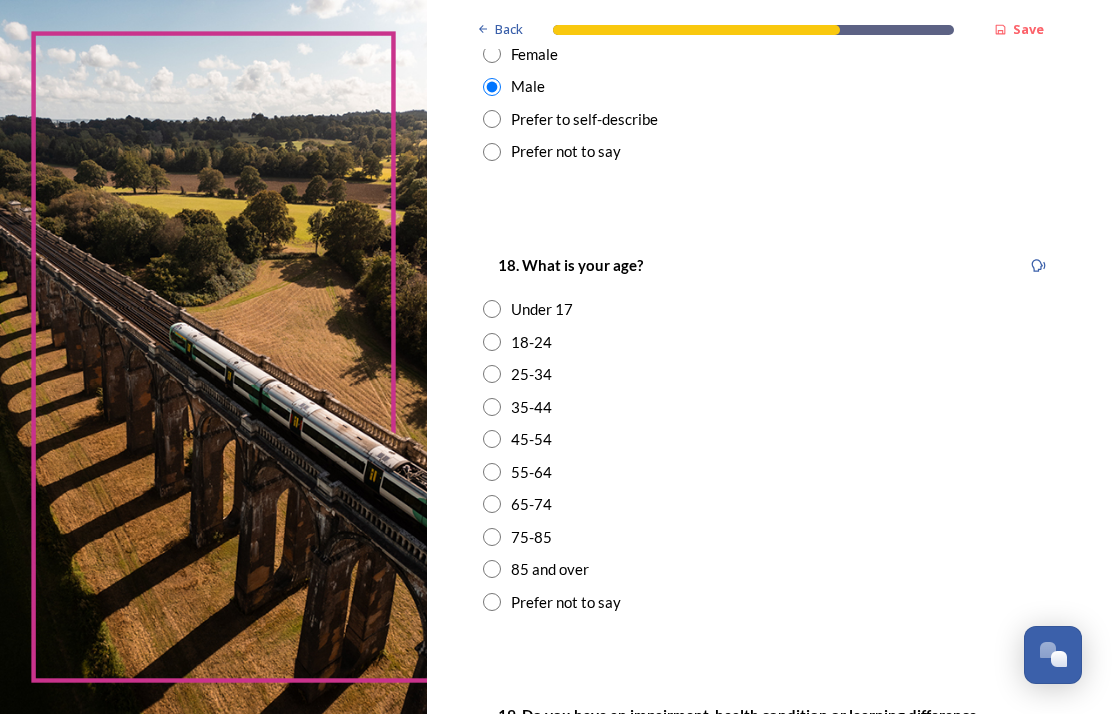 click on "75-85" at bounding box center [769, 537] 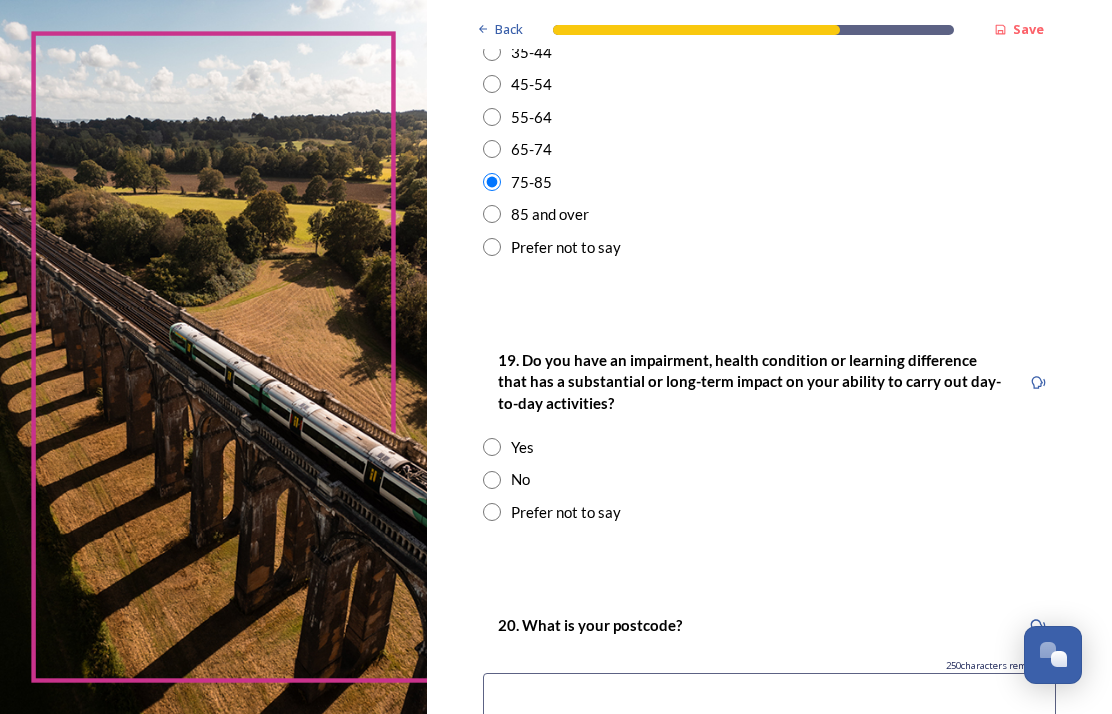 scroll, scrollTop: 839, scrollLeft: 0, axis: vertical 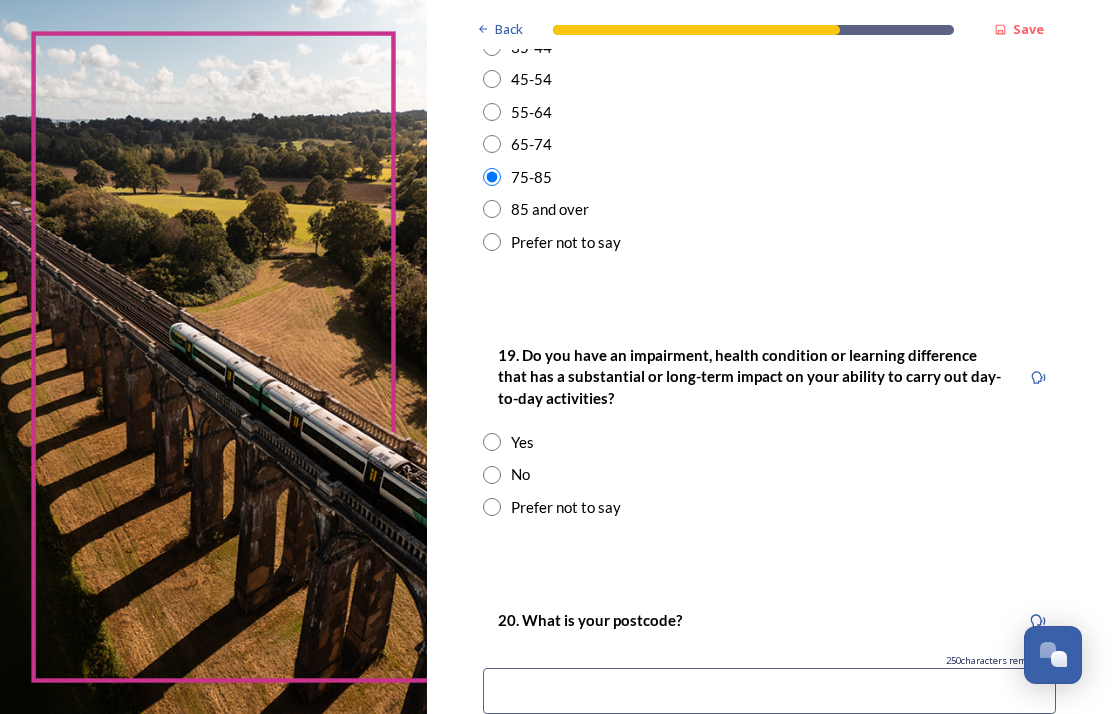 click at bounding box center [492, 442] 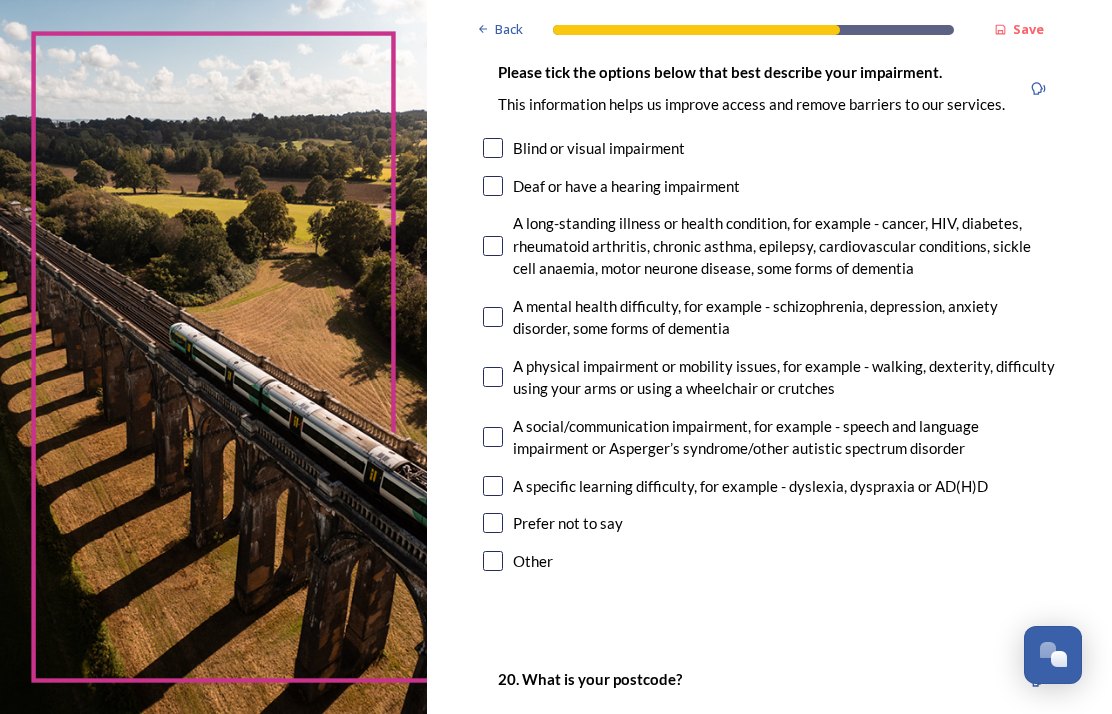 scroll, scrollTop: 1385, scrollLeft: 0, axis: vertical 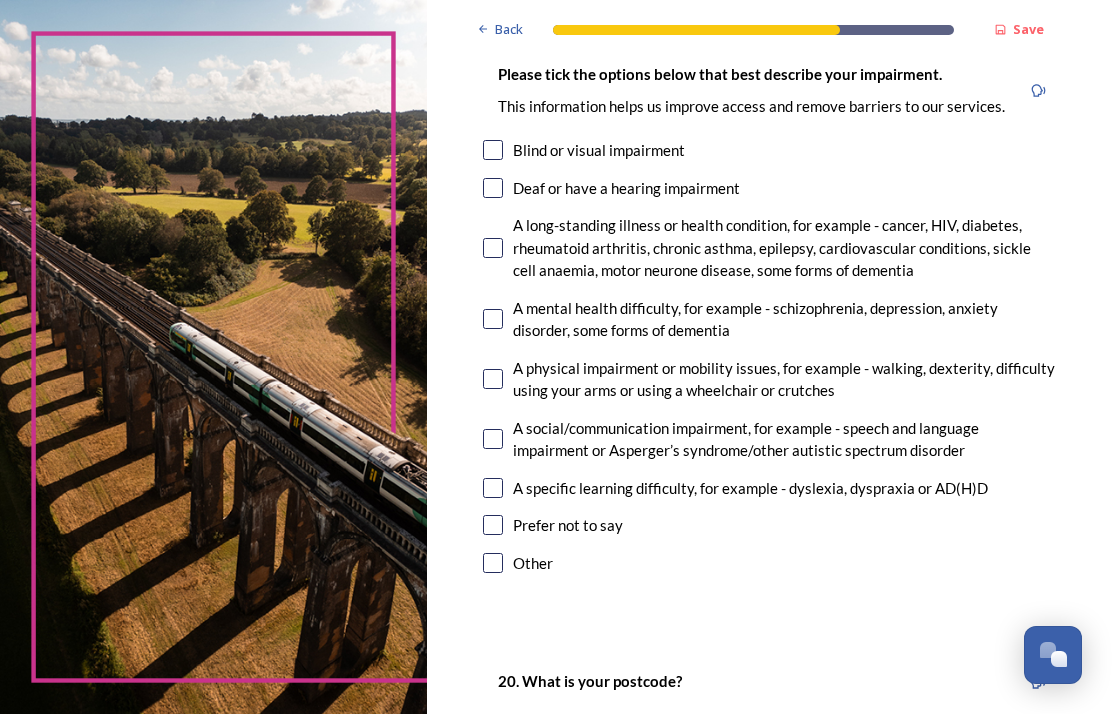 click at bounding box center [493, 379] 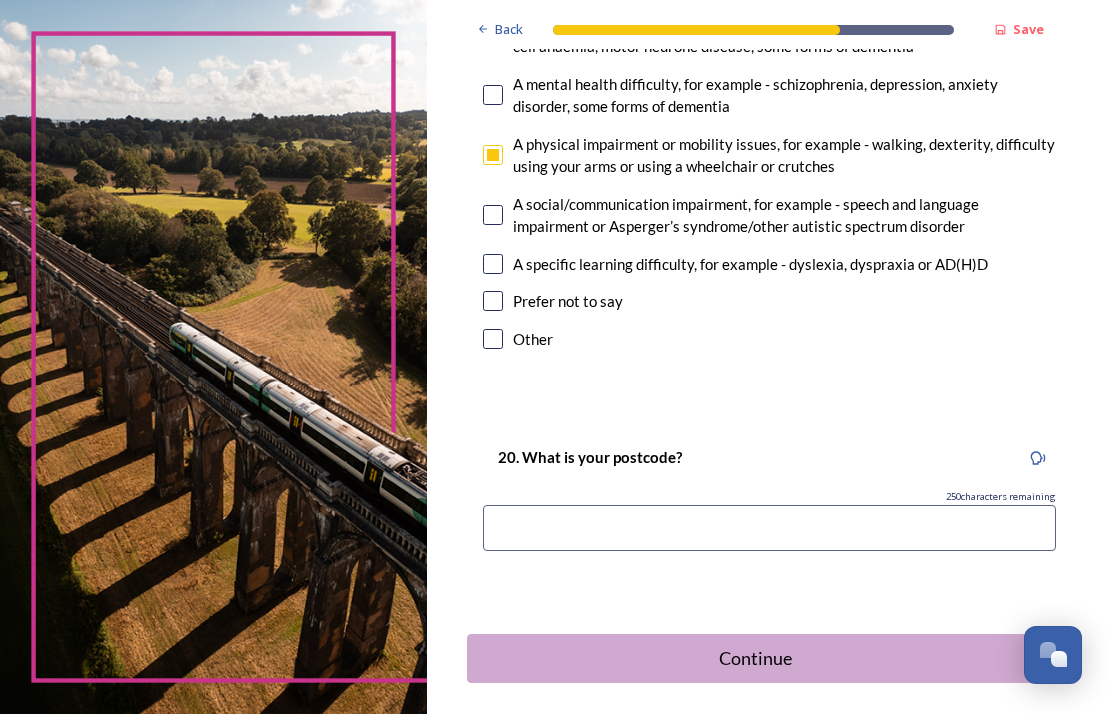 scroll, scrollTop: 1607, scrollLeft: 0, axis: vertical 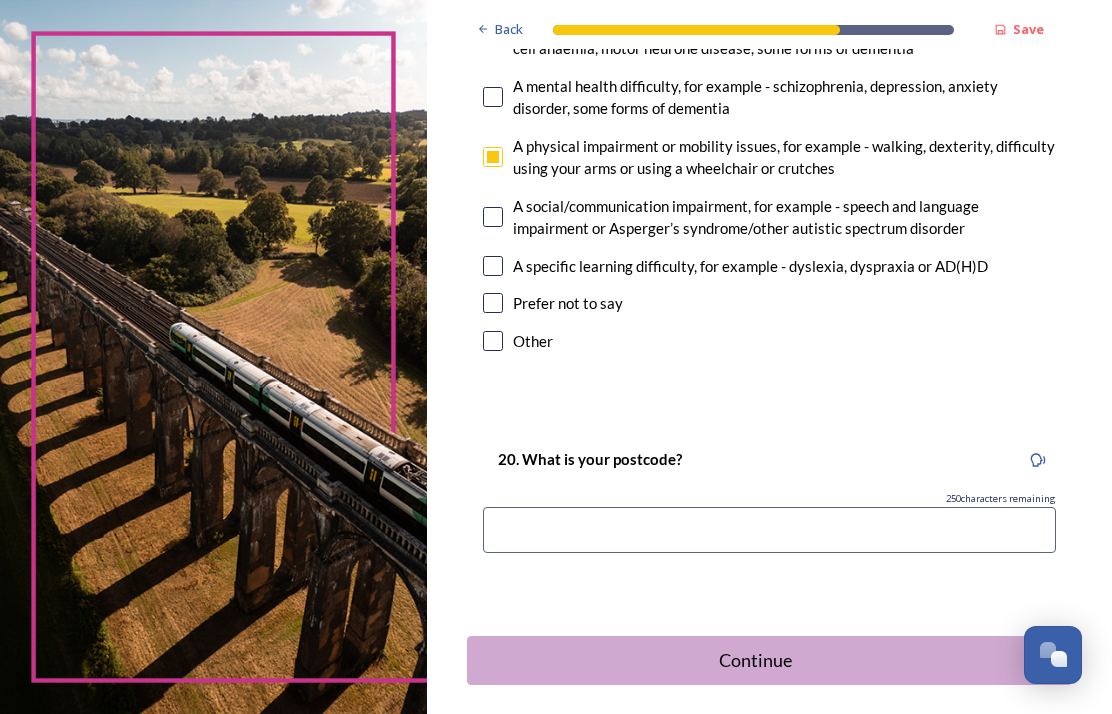 click at bounding box center (769, 530) 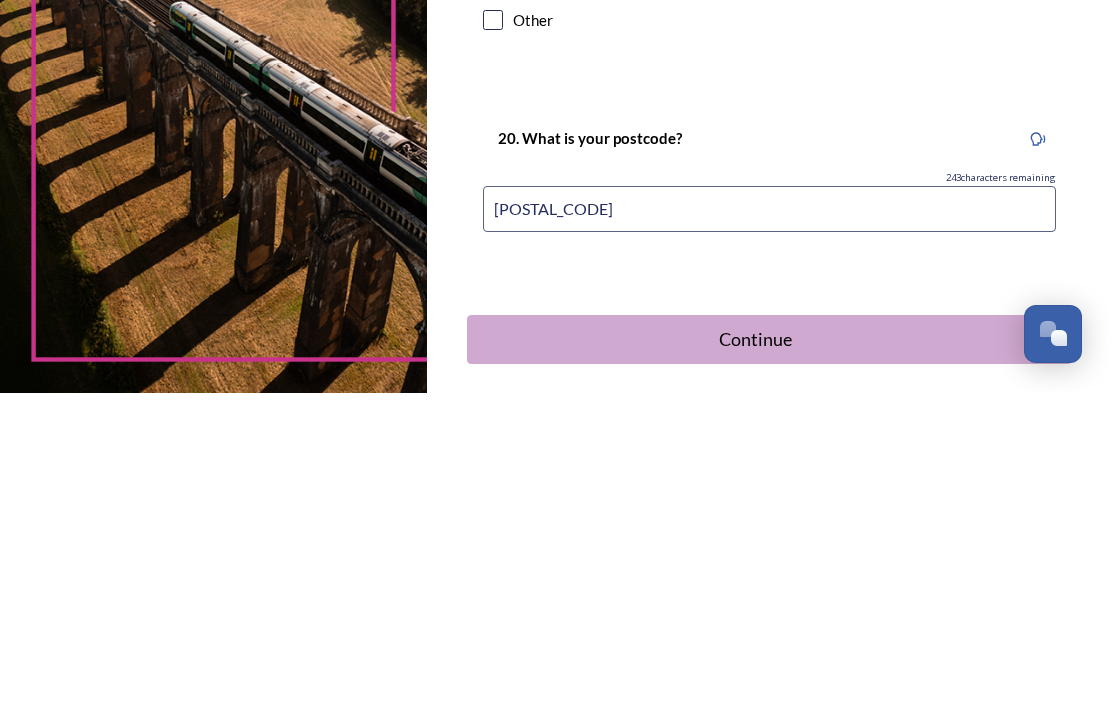type on "[POSTAL_CODE]" 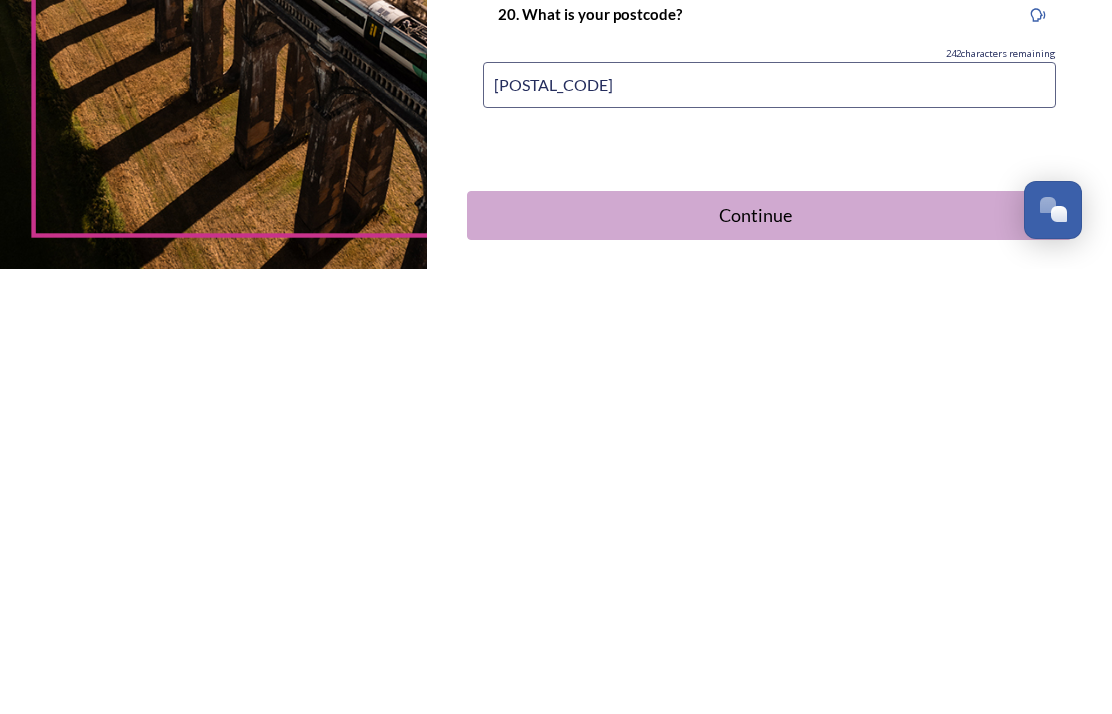 click on "Continue" at bounding box center (756, 660) 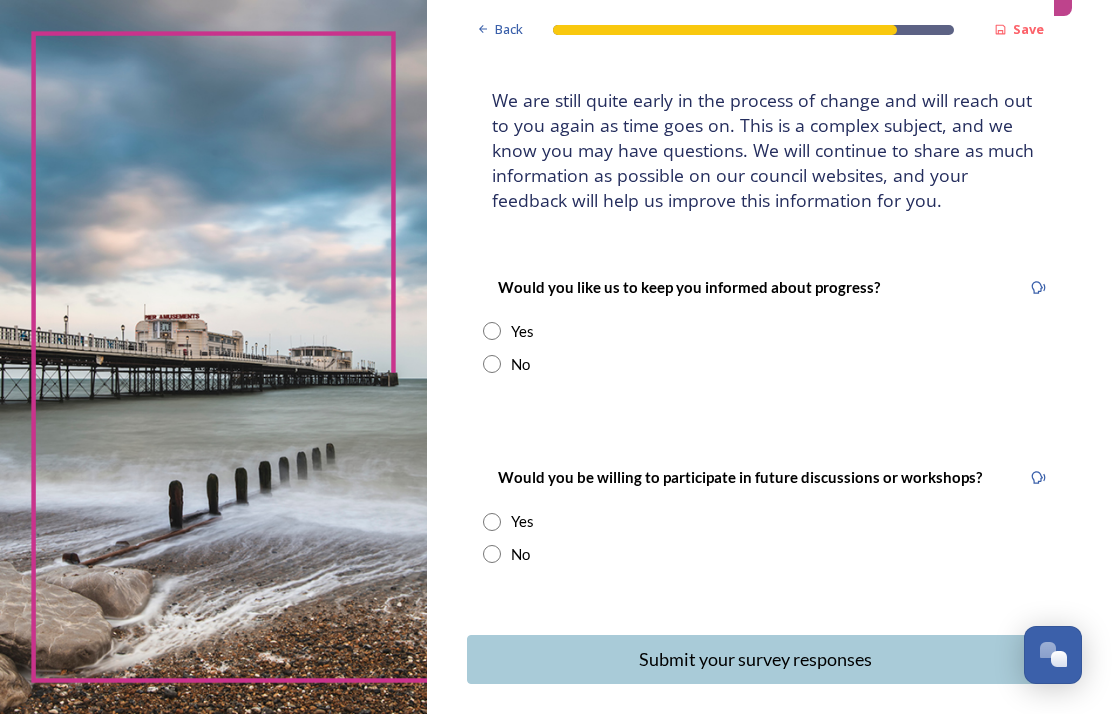 scroll, scrollTop: 107, scrollLeft: 0, axis: vertical 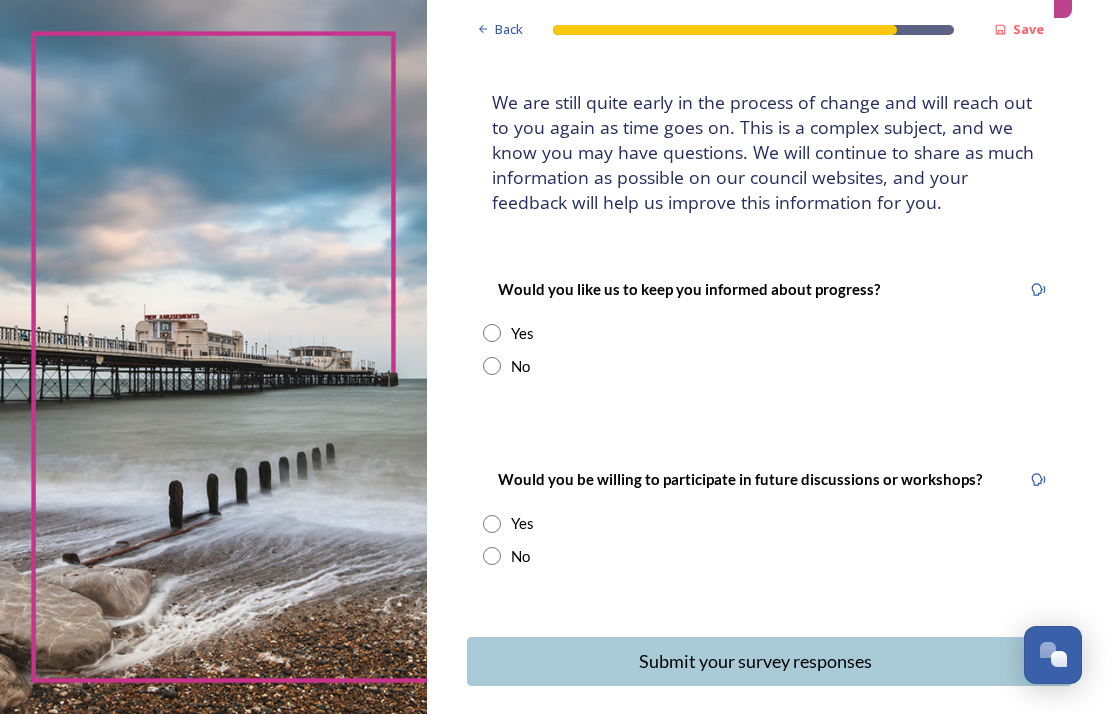 click at bounding box center (492, 333) 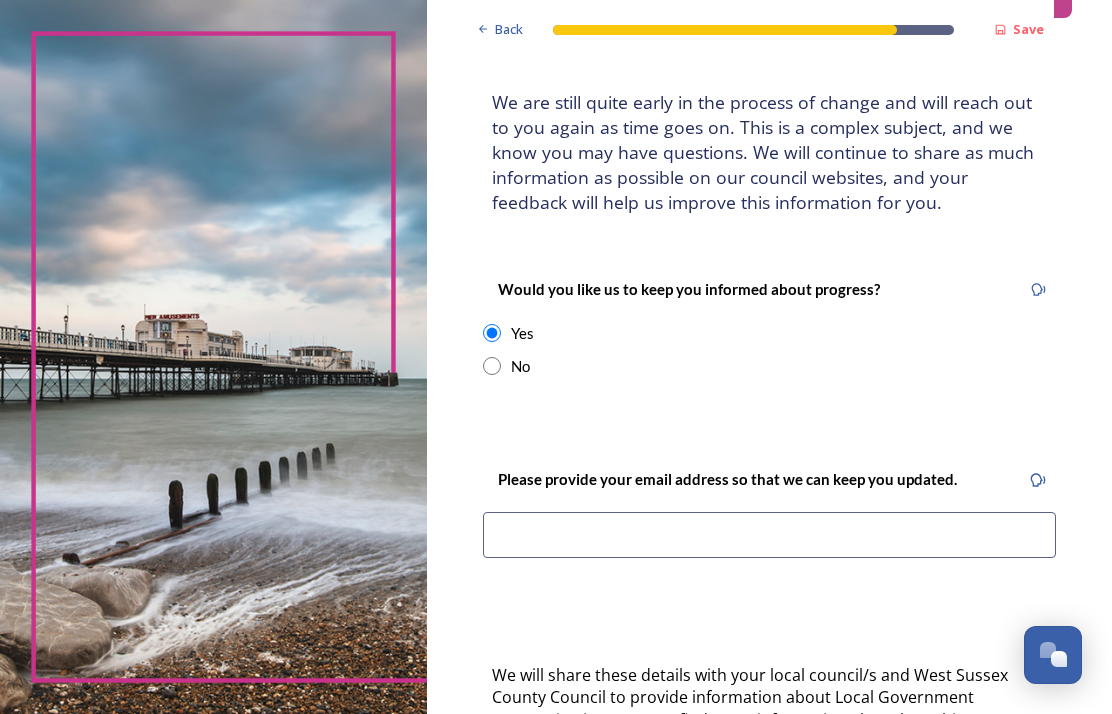 click at bounding box center (769, 535) 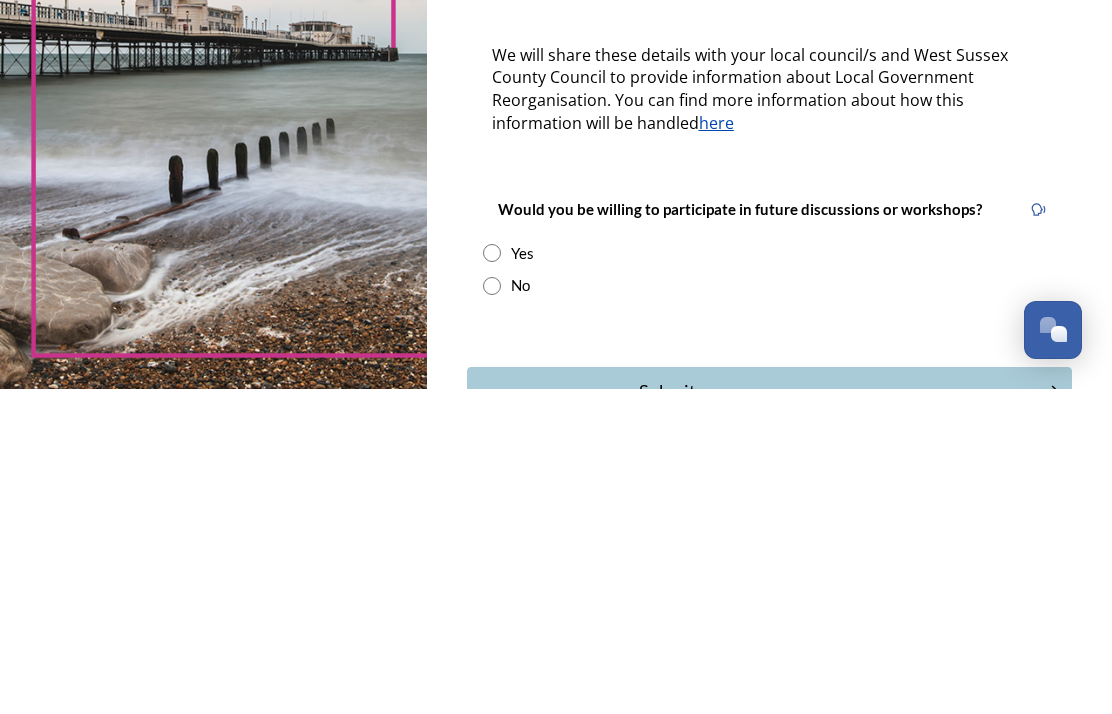 scroll, scrollTop: 404, scrollLeft: 0, axis: vertical 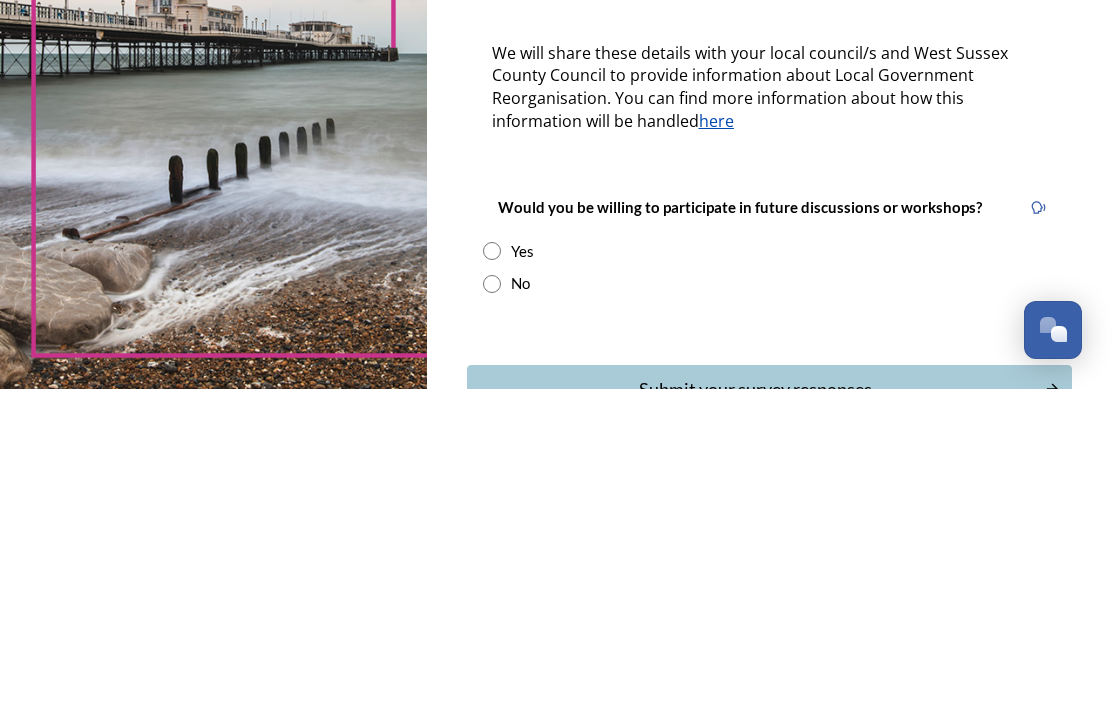 type on "[EMAIL]" 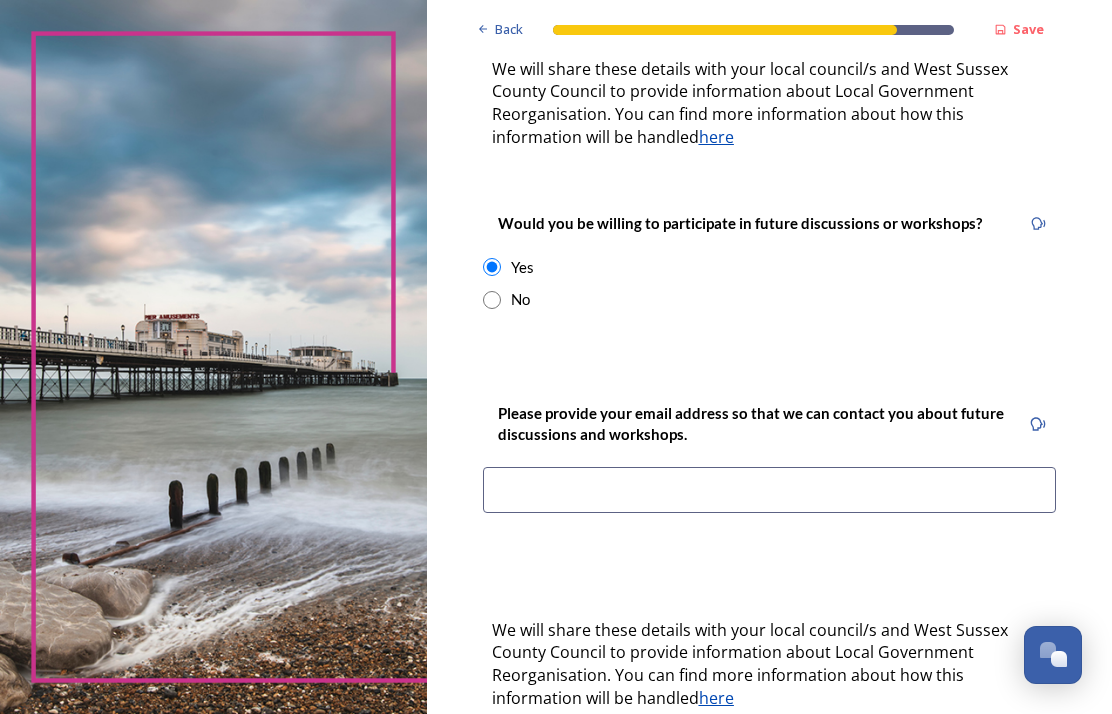 scroll, scrollTop: 742, scrollLeft: 0, axis: vertical 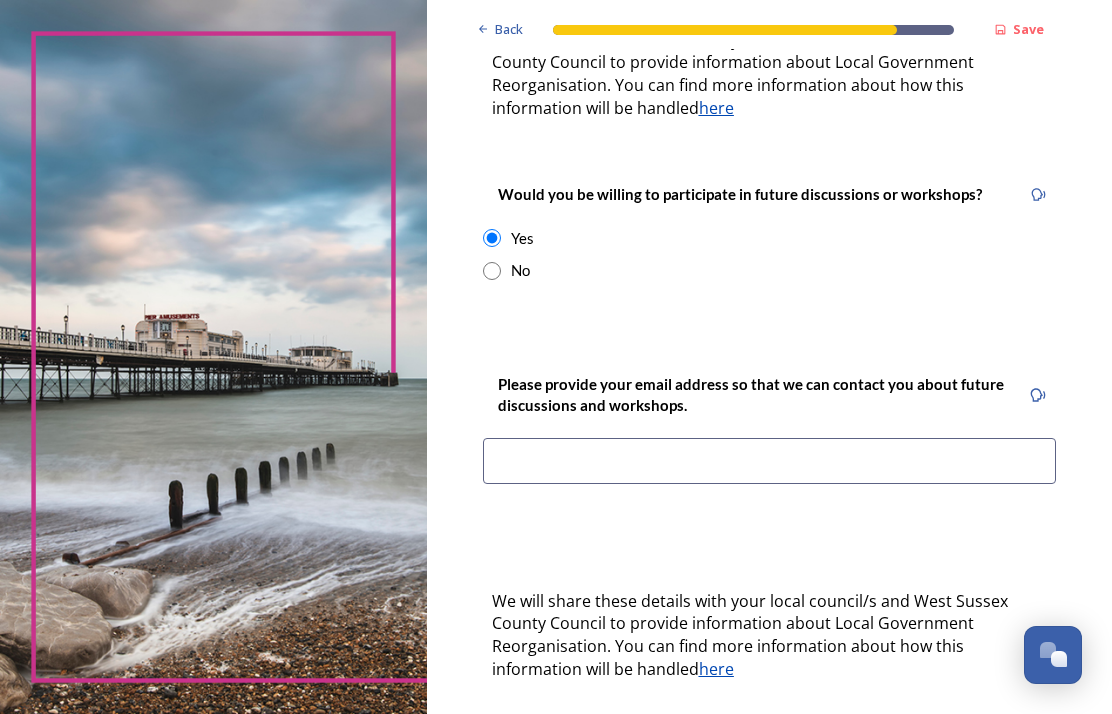 click at bounding box center [769, 461] 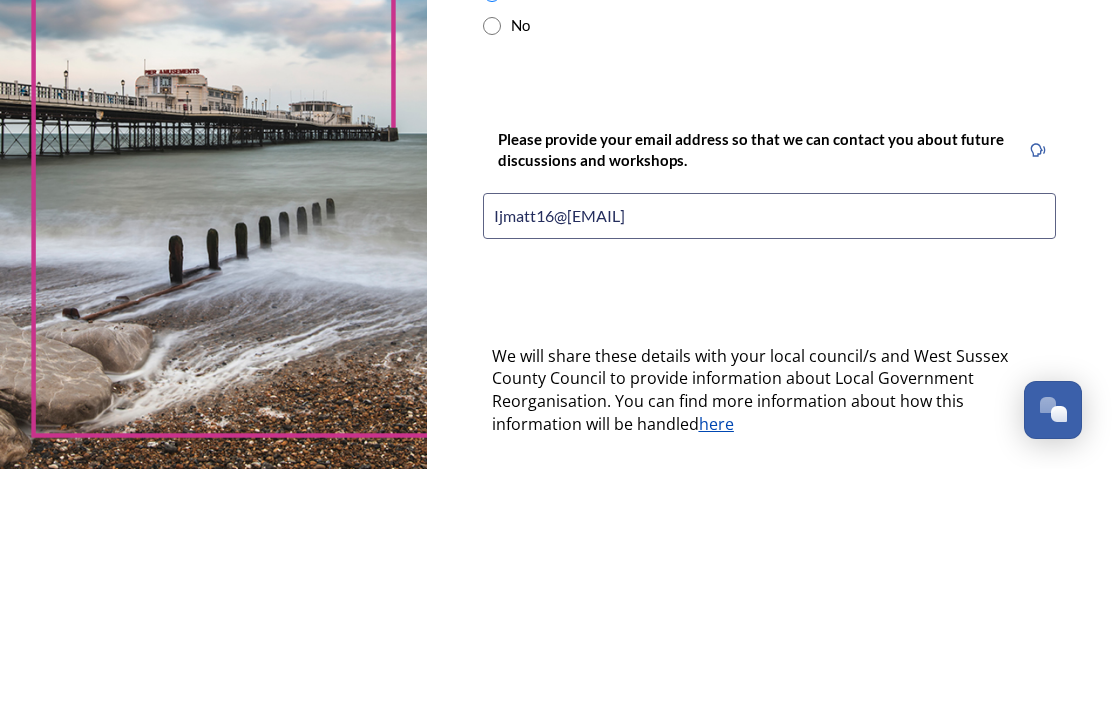 type on "[EMAIL]" 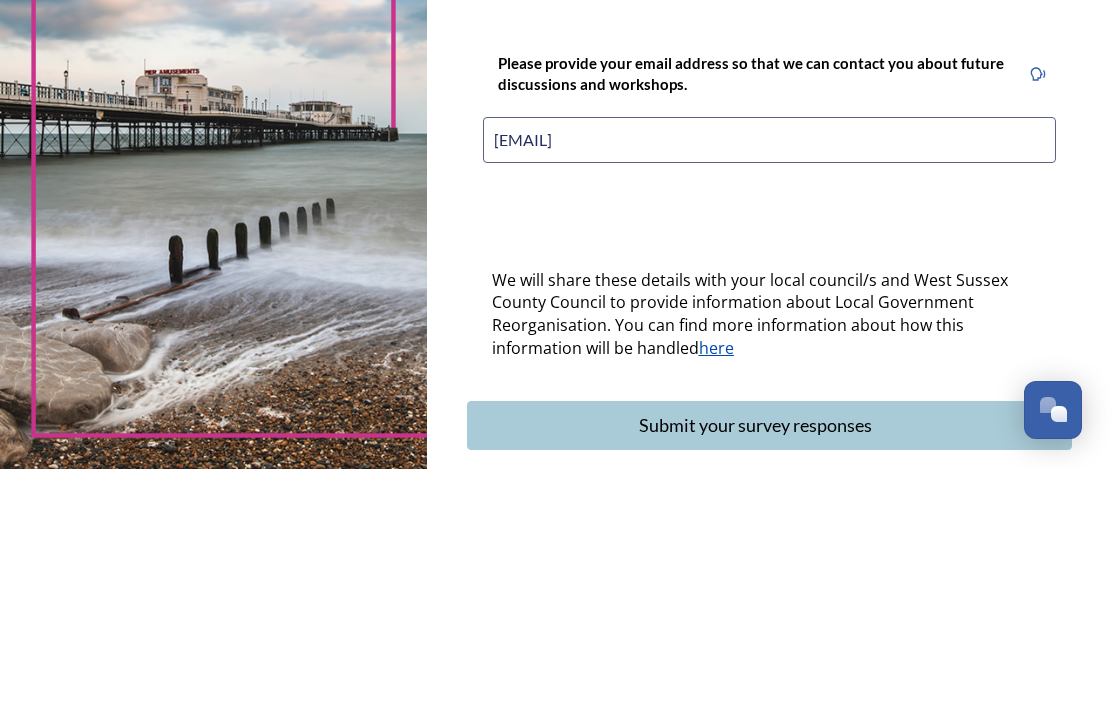 scroll, scrollTop: 818, scrollLeft: 0, axis: vertical 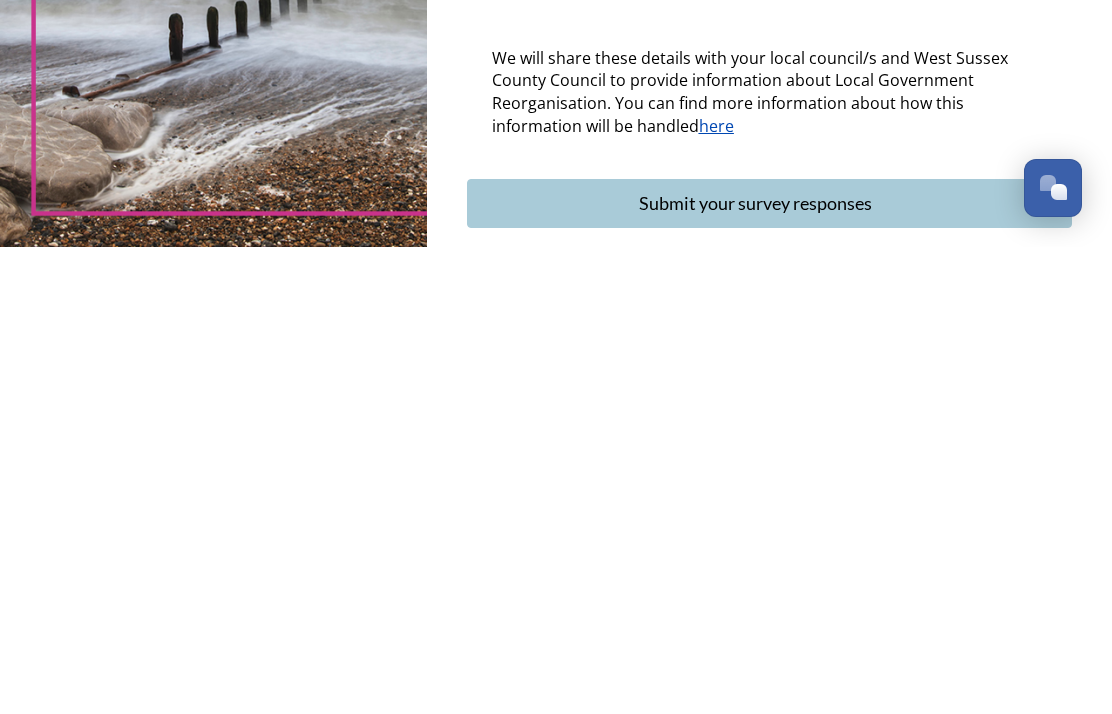 click on "Submit your survey responses" at bounding box center (756, 670) 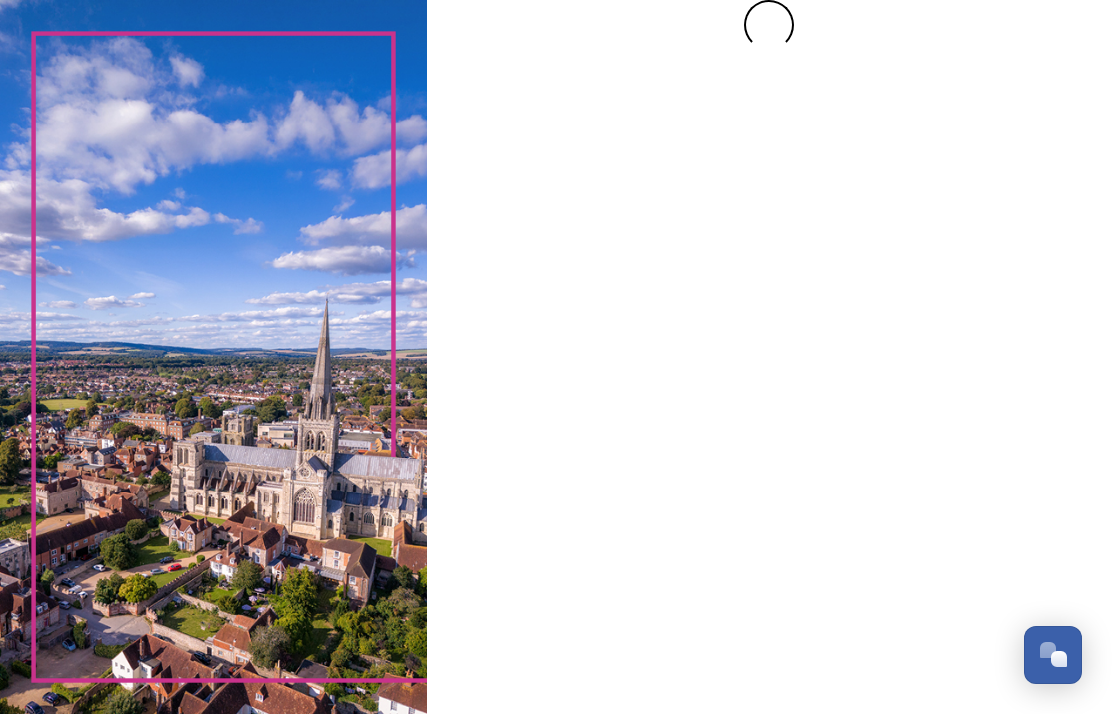 scroll, scrollTop: 0, scrollLeft: 0, axis: both 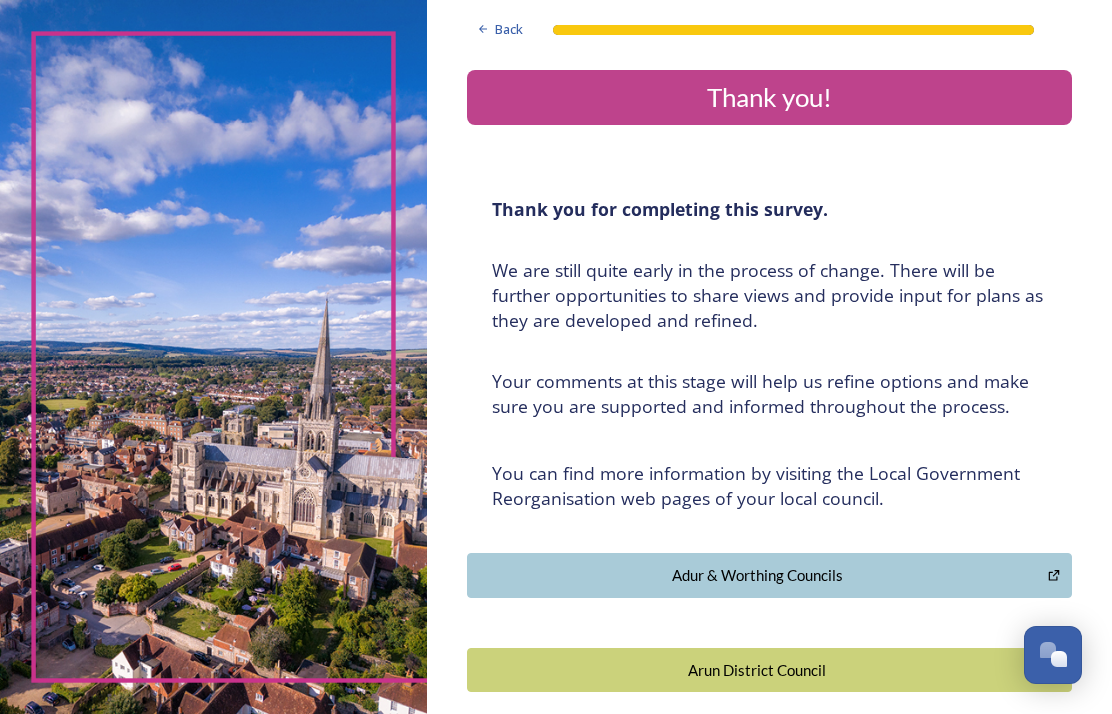 click on "Adur & Worthing Councils" at bounding box center (757, 575) 